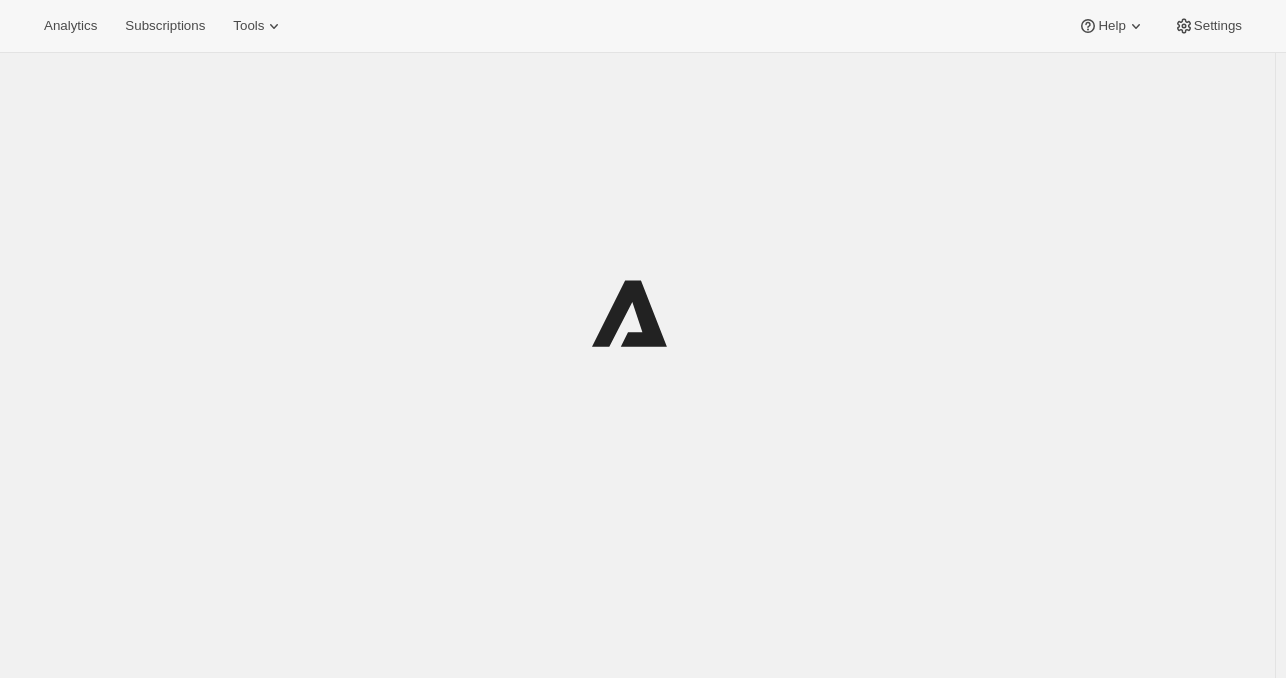 scroll, scrollTop: 0, scrollLeft: 0, axis: both 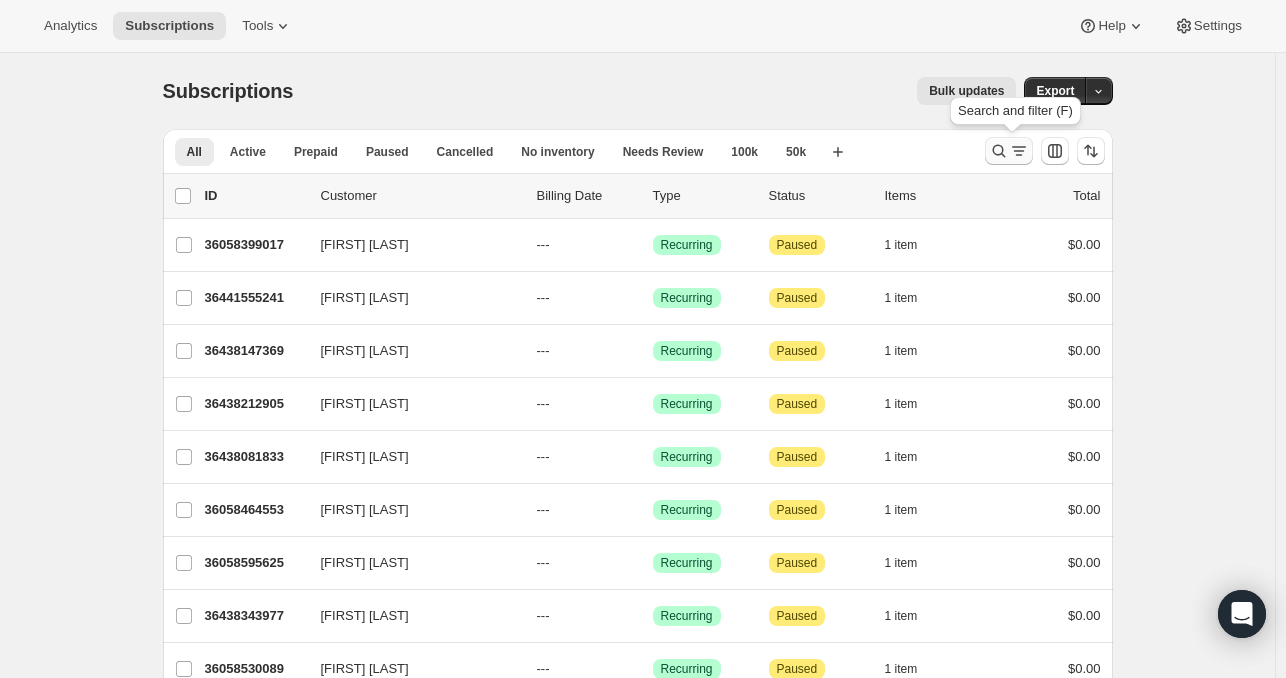 click 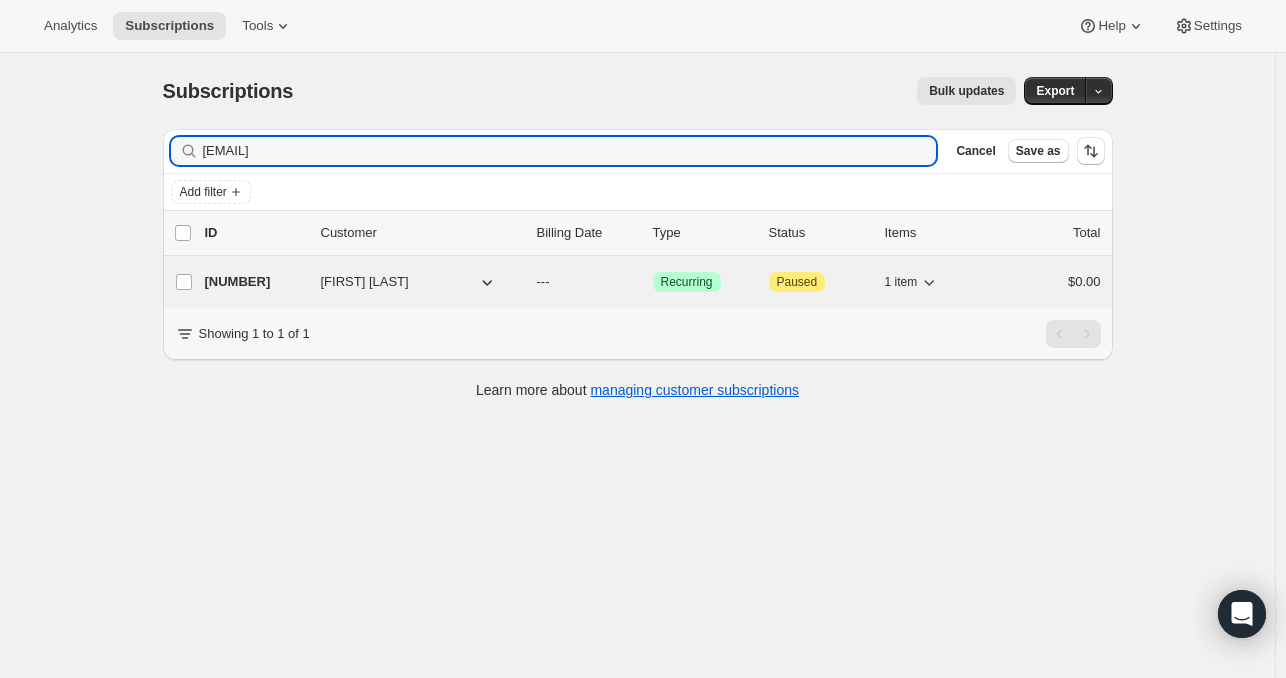 type on "kd4040@aol.com" 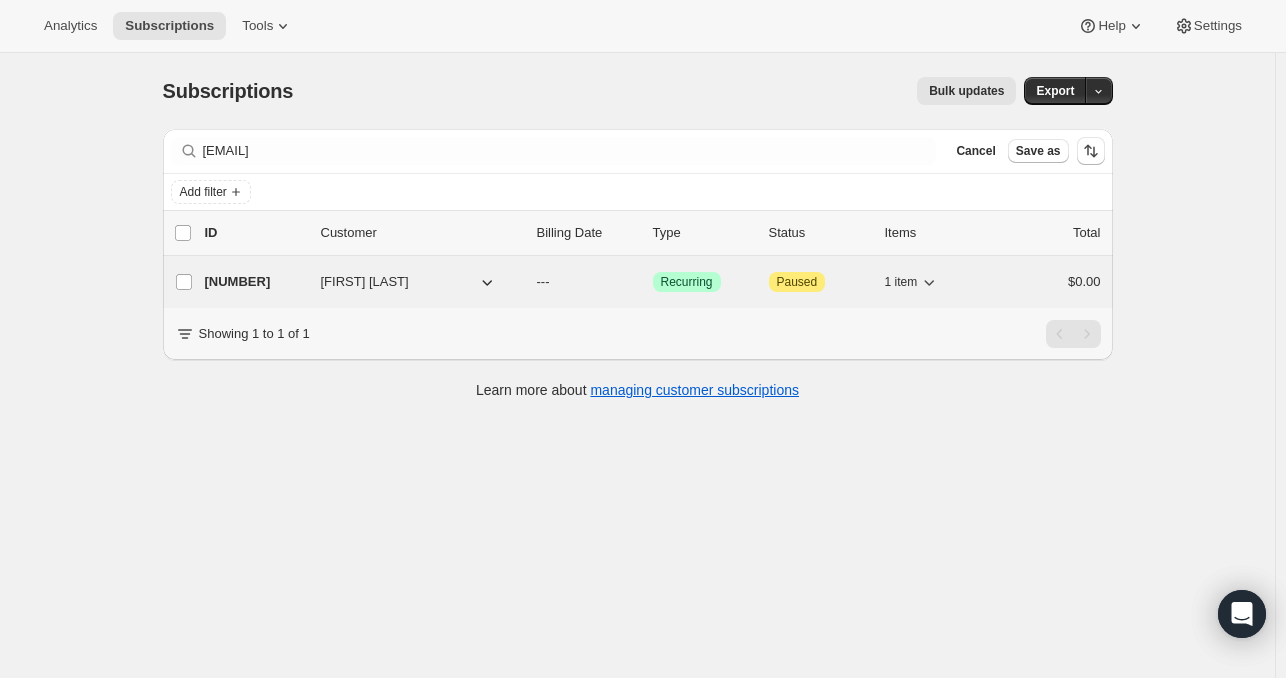 click on "Ken Davidson" at bounding box center [365, 282] 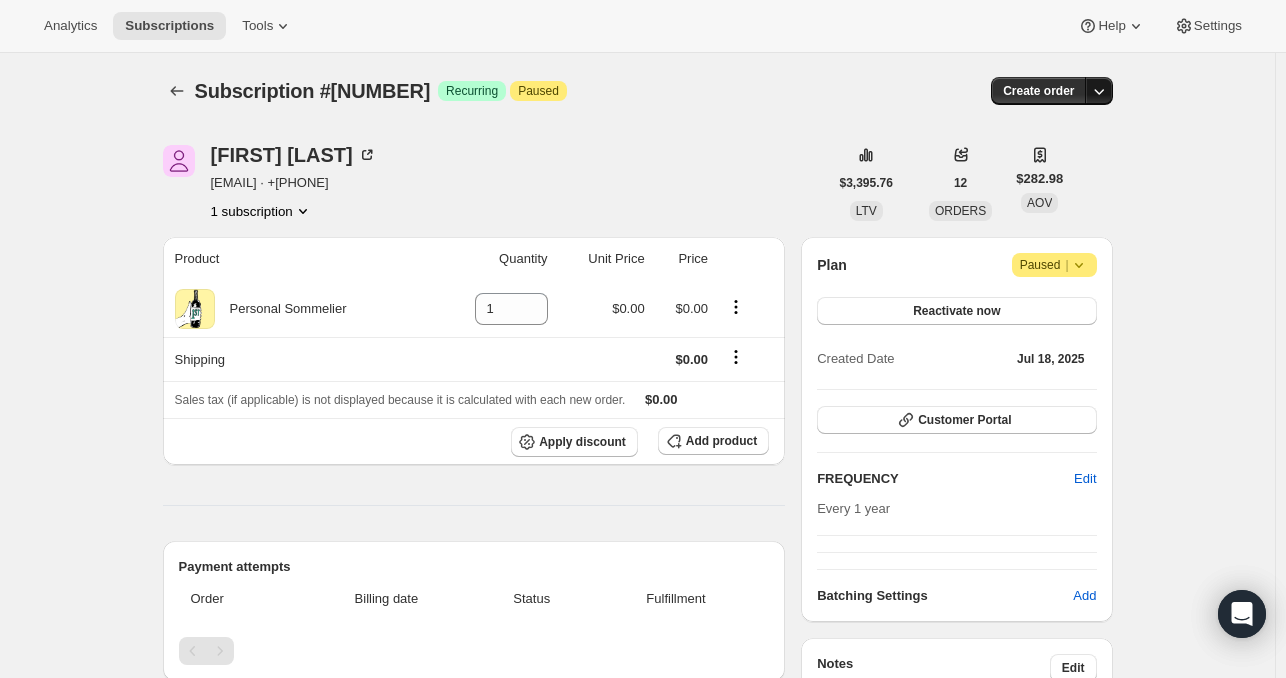 click 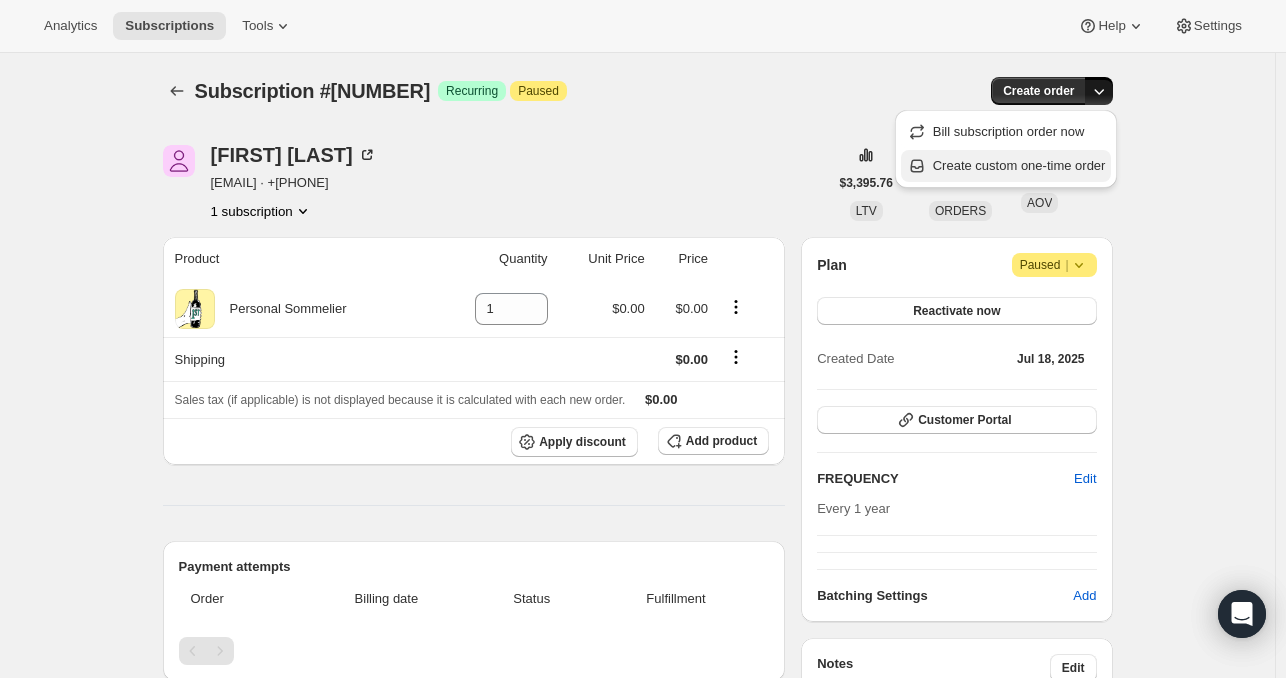 click on "Create custom one-time order" at bounding box center [1019, 165] 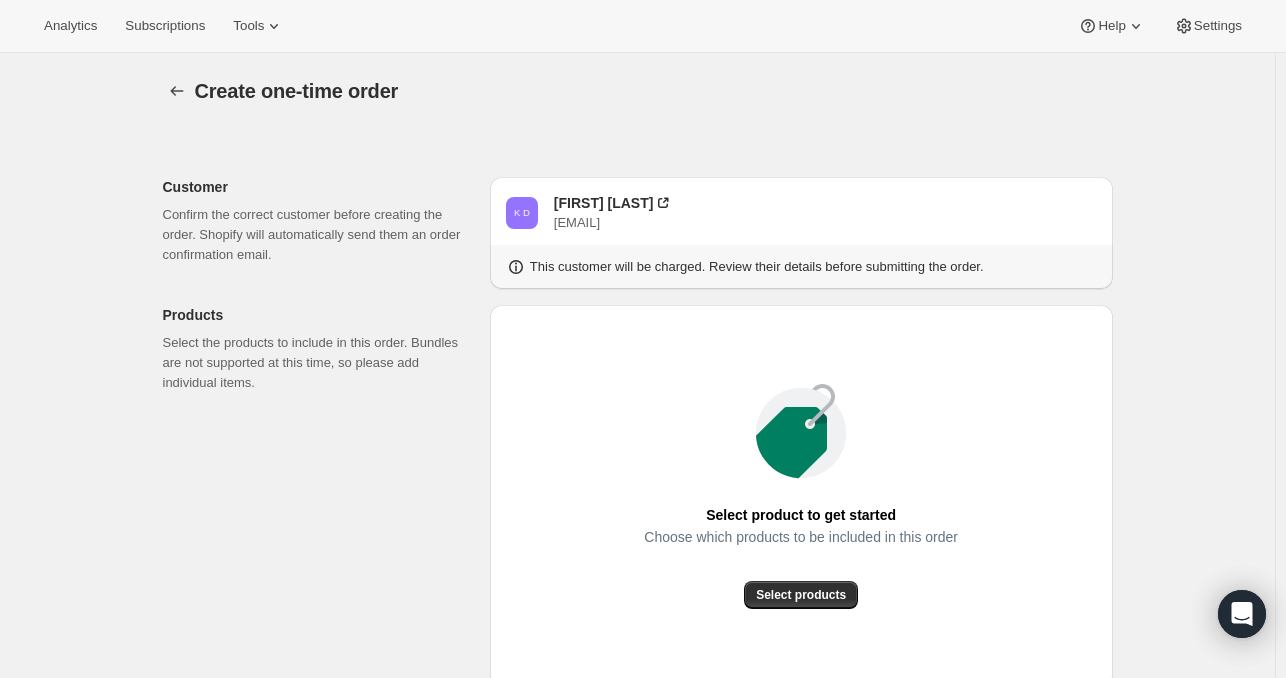 click 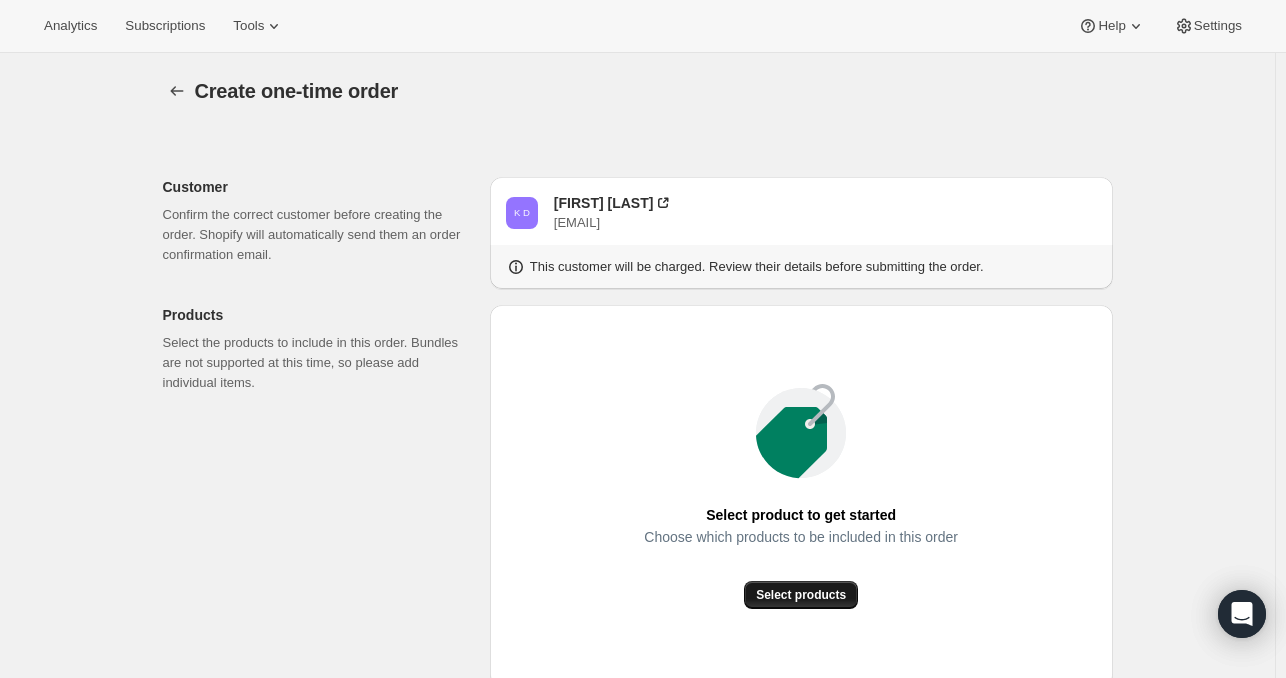click on "Select products" at bounding box center [801, 595] 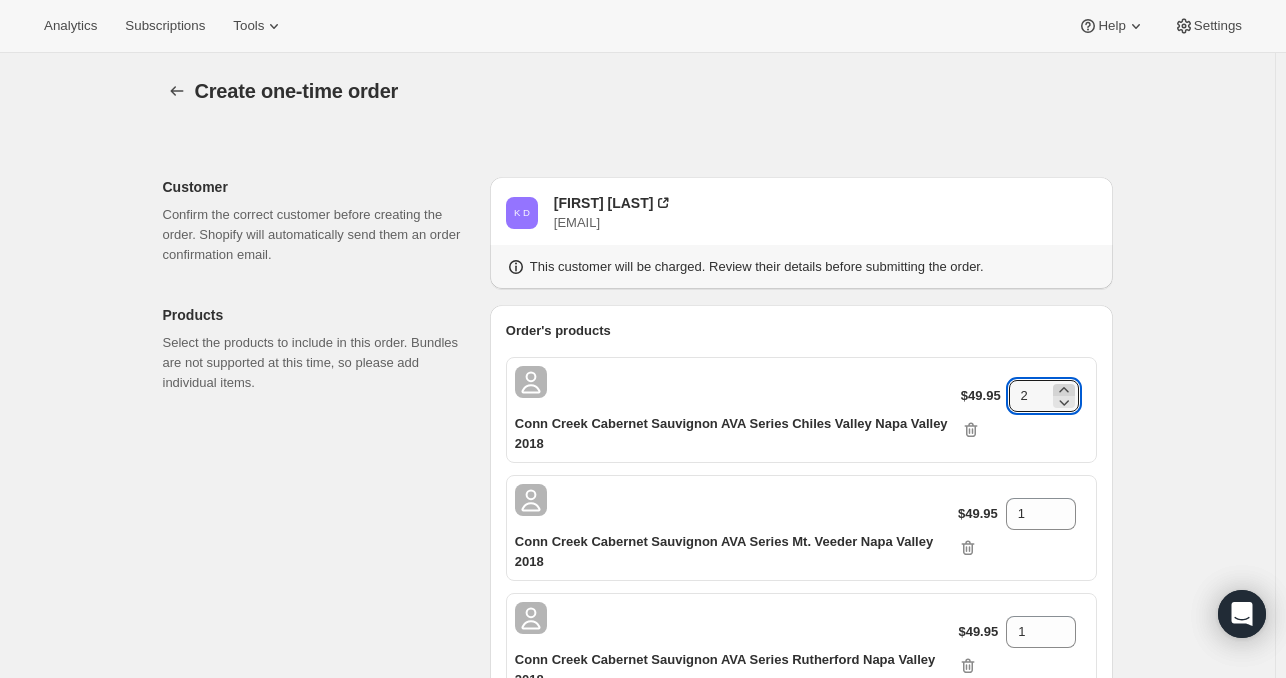 click 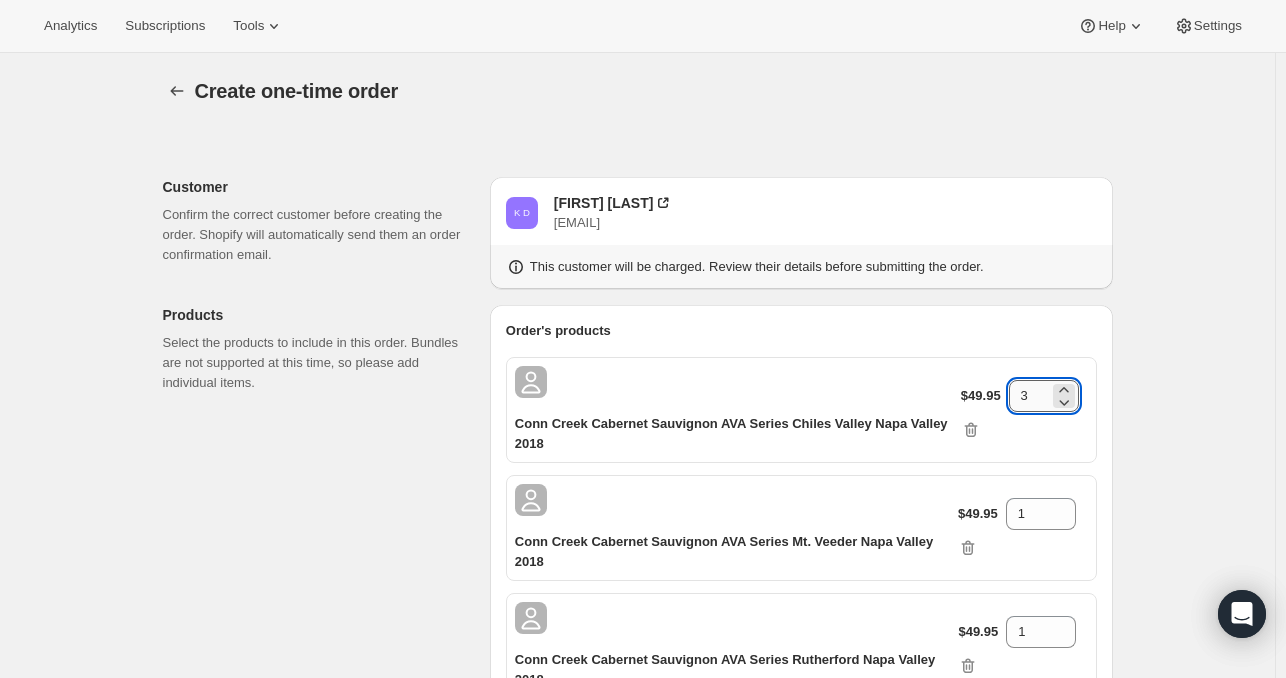 click on "3" at bounding box center [1029, 396] 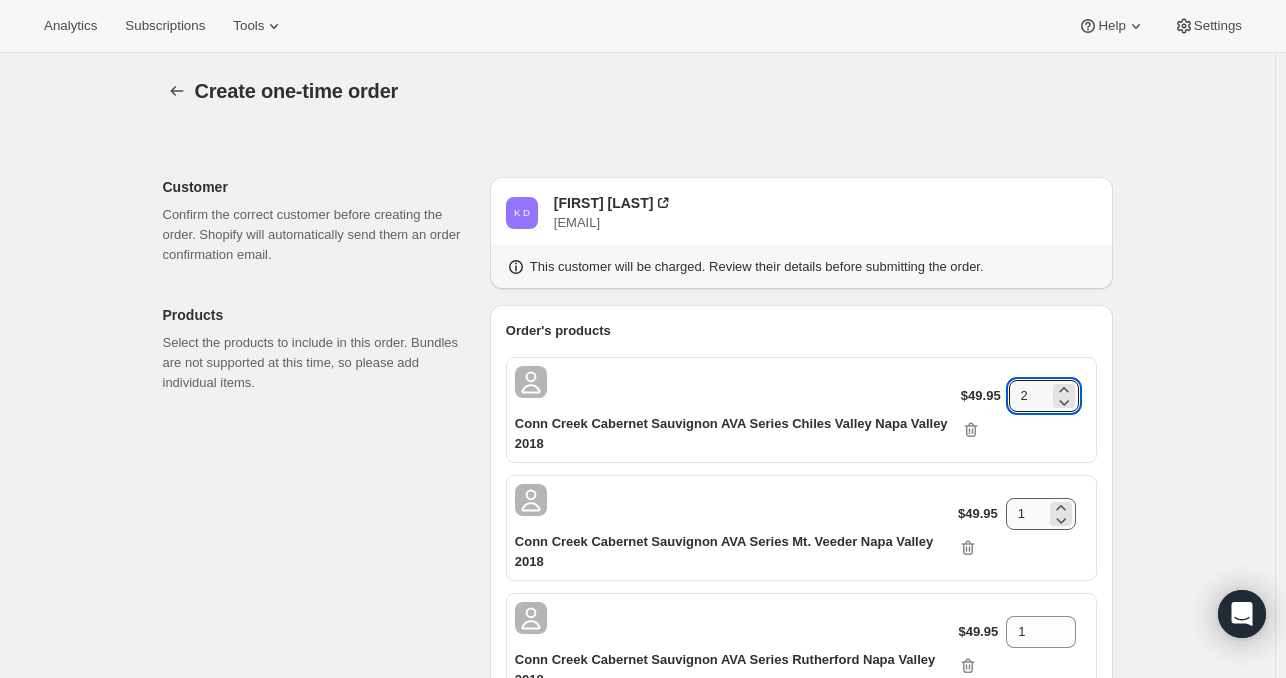 type on "2" 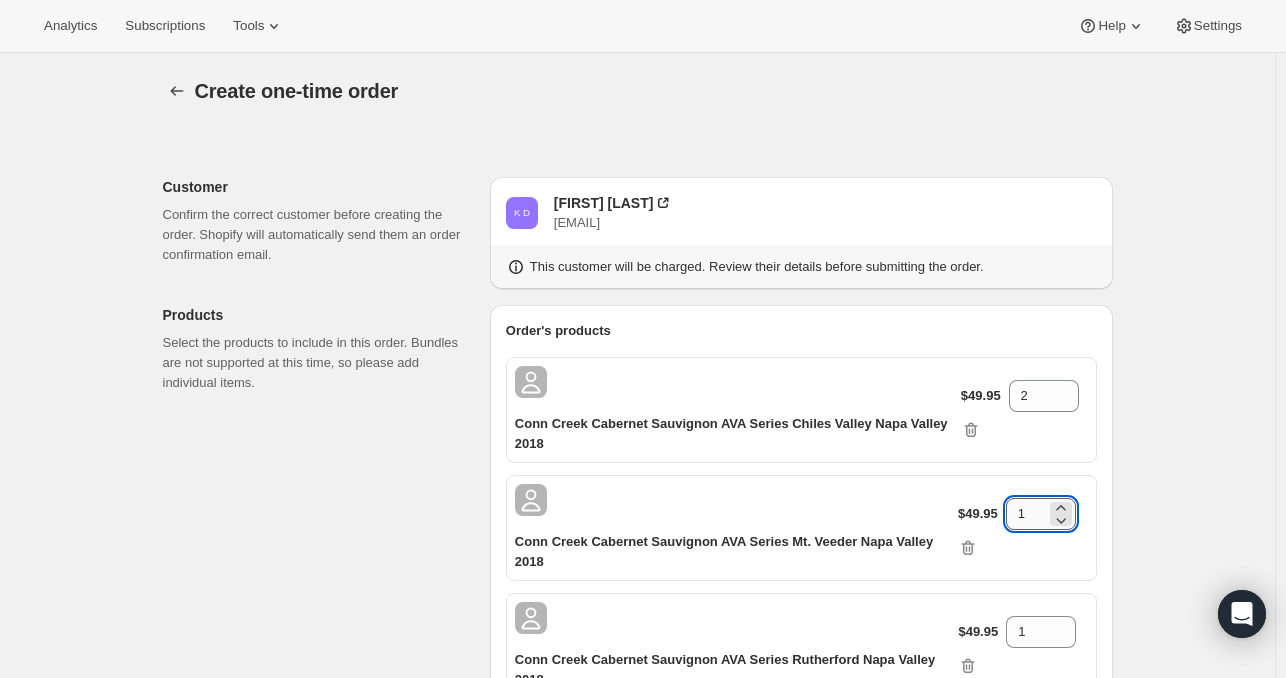 click on "1" at bounding box center [1026, 514] 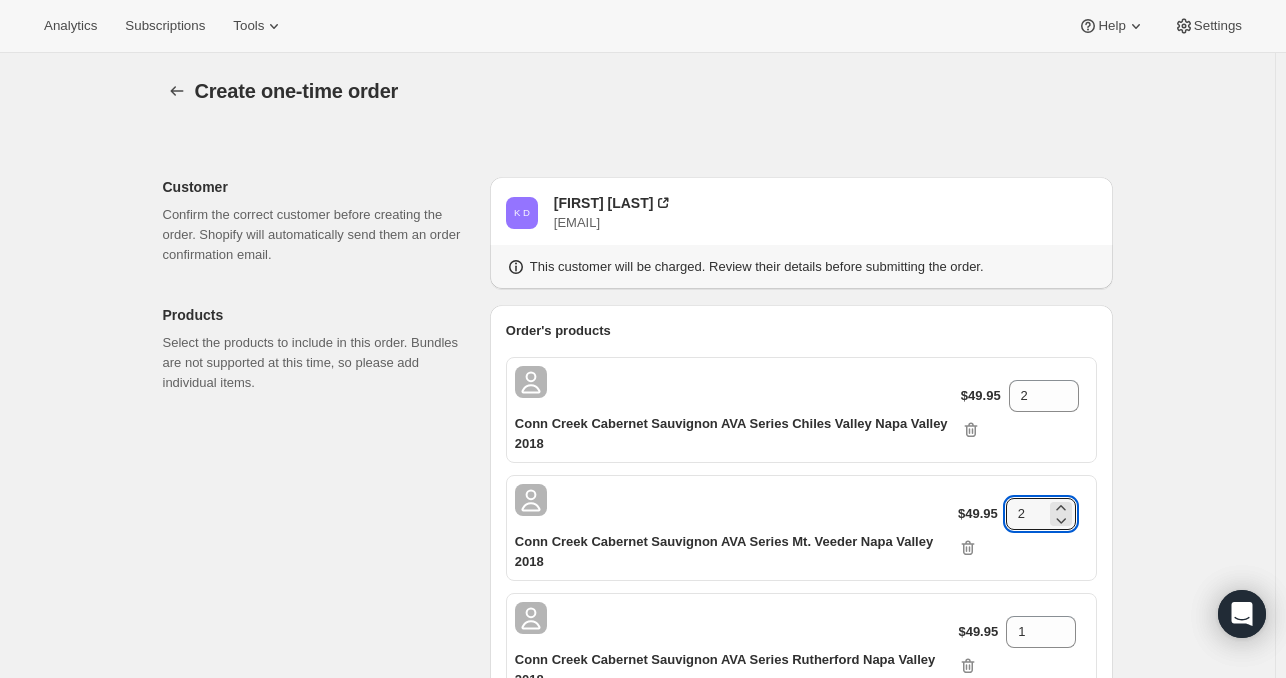 scroll, scrollTop: 335, scrollLeft: 0, axis: vertical 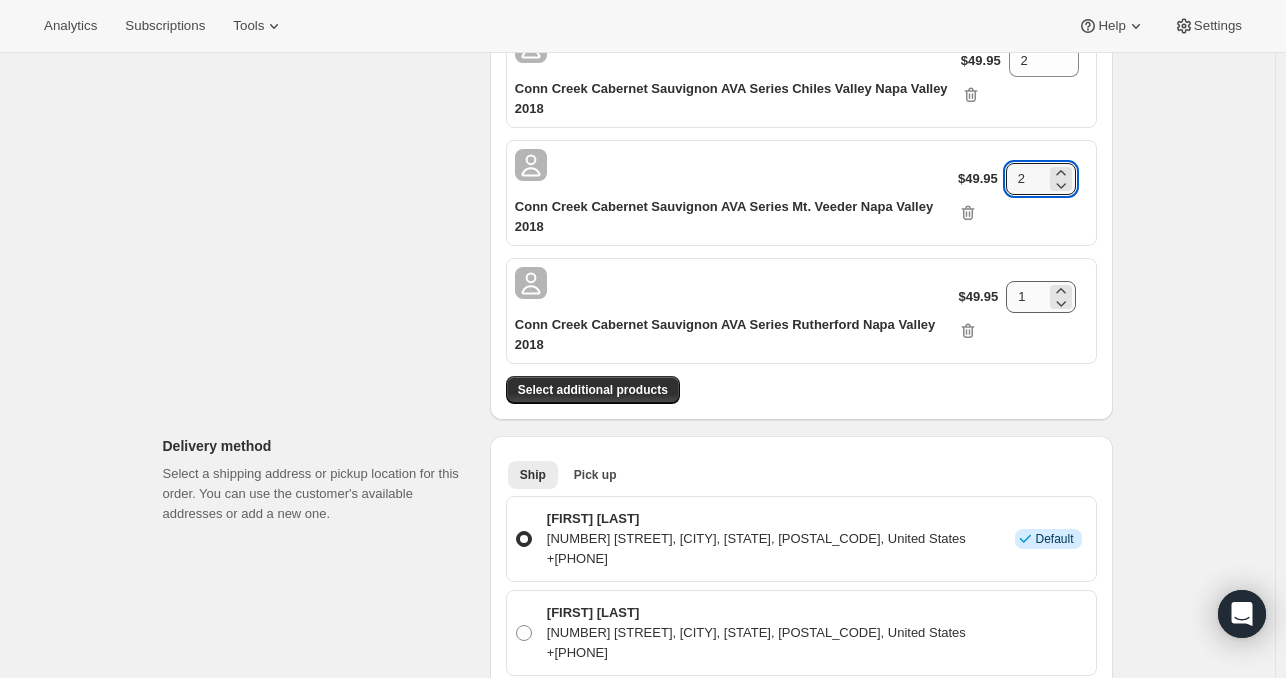 type on "2" 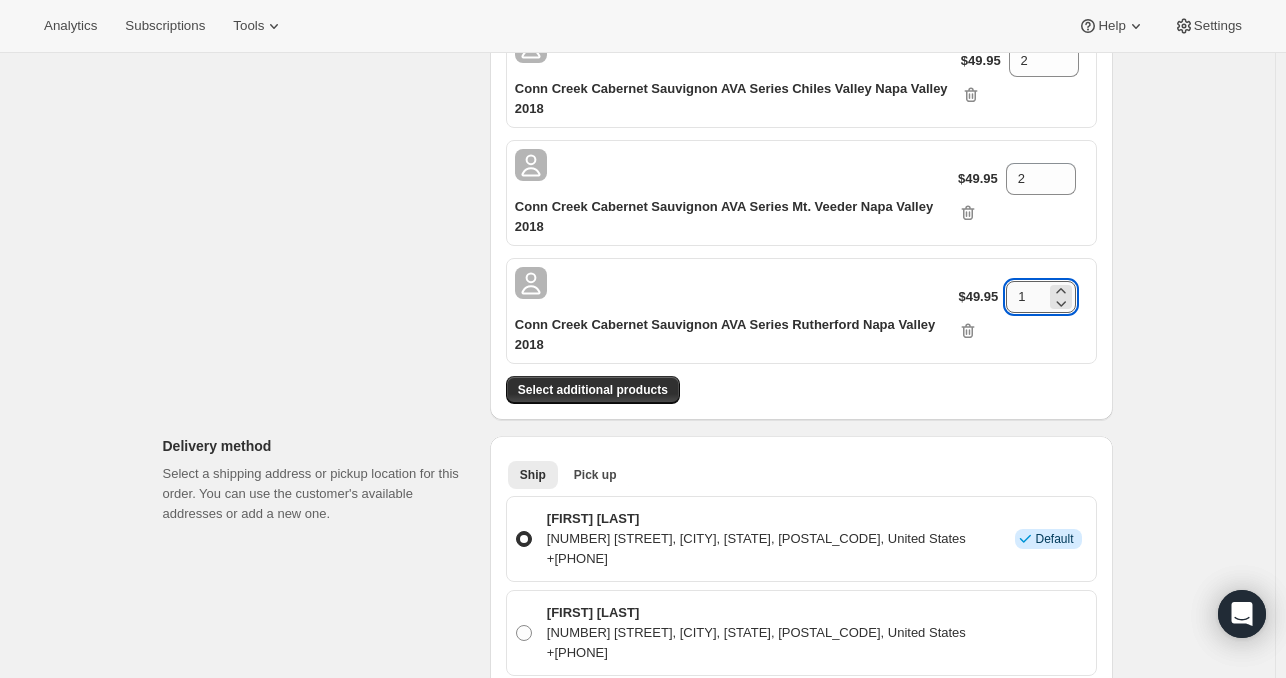click on "1" at bounding box center [1026, 297] 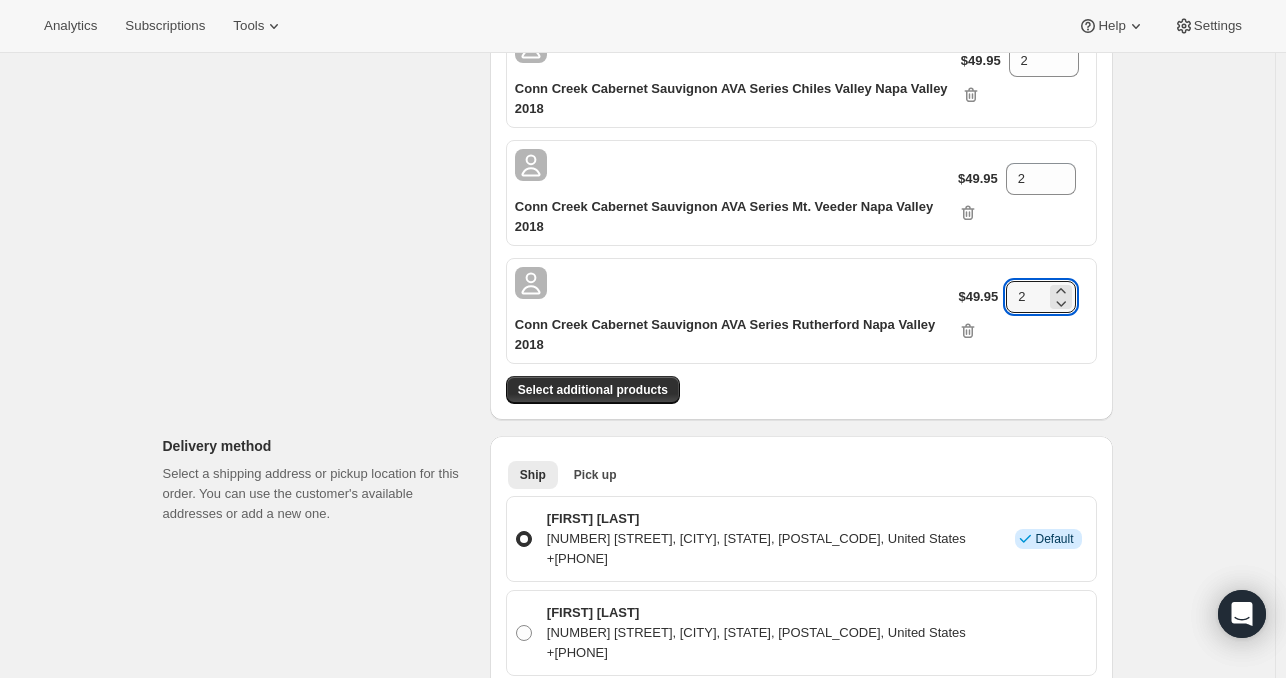 type on "2" 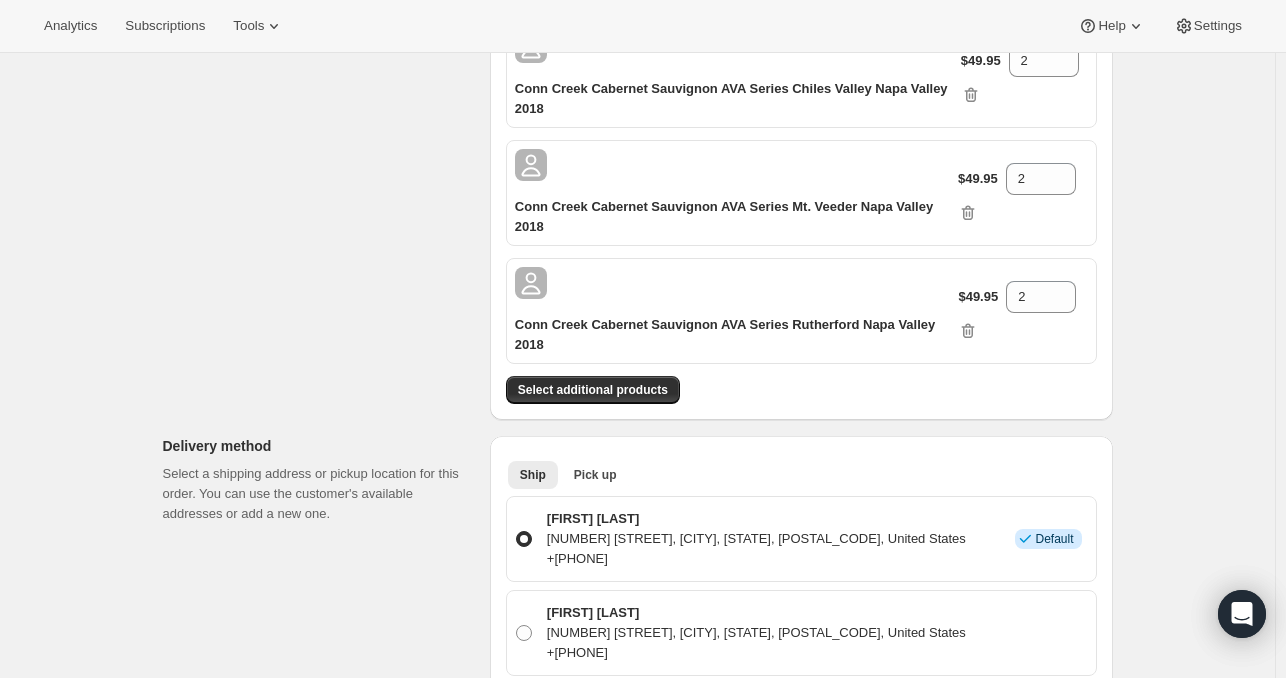 click on "Create one-time order. This page is ready Create one-time order Customer Confirm the correct customer before creating the order. Shopify will automatically send them an order confirmation email. K D Ken Davidson kd4040@aol.com This customer will be charged. Review their details before submitting the order. Products Select the products to include in this order. Bundles are not supported at this time, so please add individual items. Order's products Conn Creek Cabernet Sauvignon AVA Series Chiles Valley Napa Valley 2018 $49.95 2 Conn Creek Cabernet Sauvignon AVA Series Mt. Veeder Napa Valley 2018 $49.95 2 Conn Creek Cabernet Sauvignon AVA Series Rutherford Napa Valley 2018 $49.95 2 Select additional products Delivery method Select a shipping address or pickup location for this order. You can use the customer's available addresses or add a new one. Ship Pick up More views Ship Pick up More views Ken Davidson 20741 Bruce B Downs Blvd, Tampa, FL, 33647, United States +19253543700 Info Default Ken Davidson Payment" at bounding box center [637, 708] 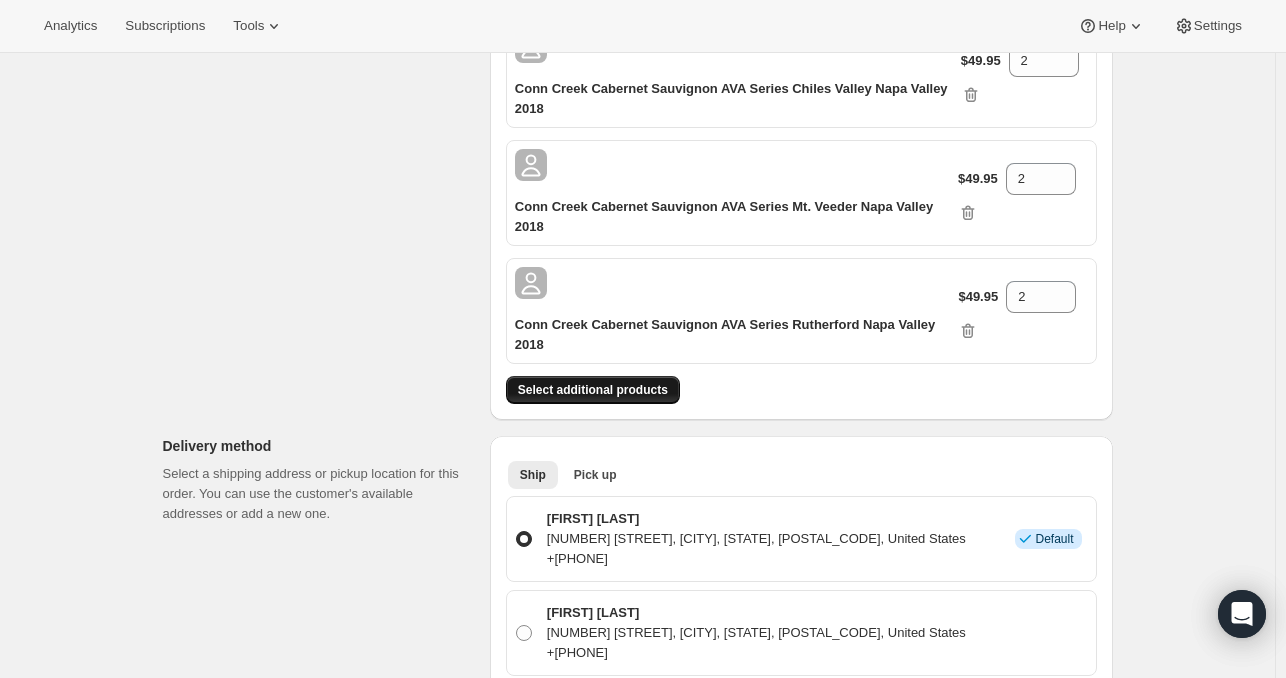 click on "Select additional products" at bounding box center (593, 390) 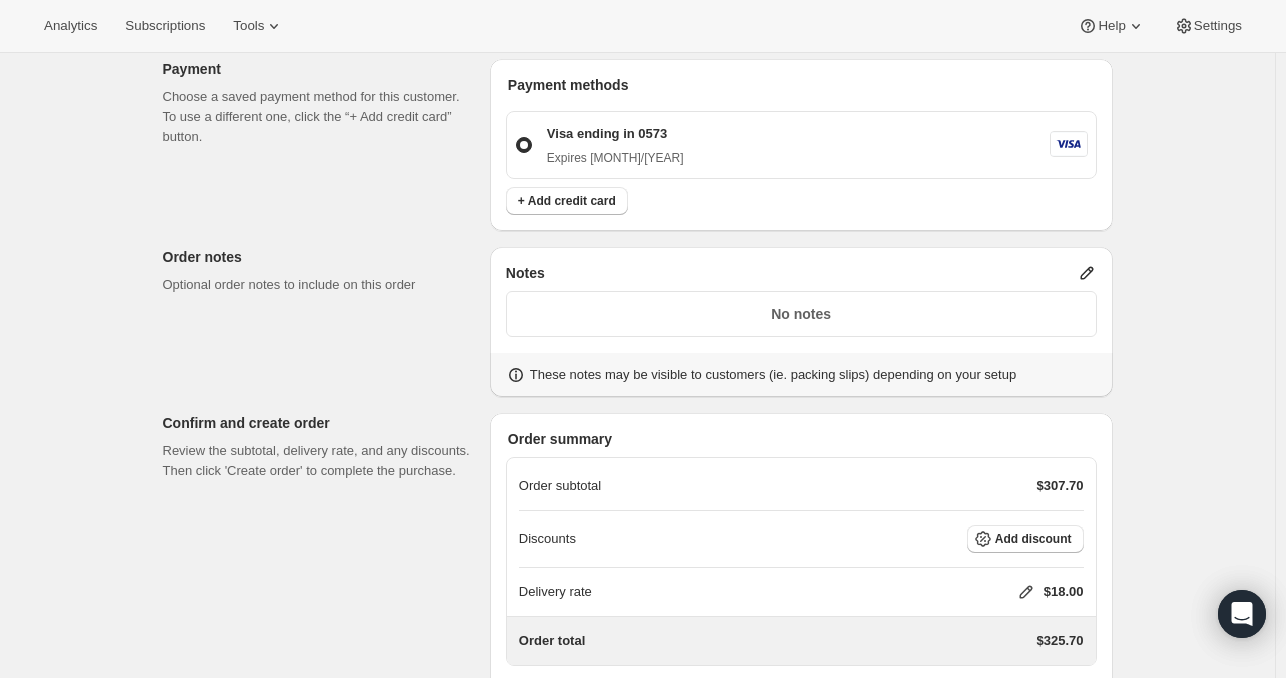 scroll, scrollTop: 1271, scrollLeft: 0, axis: vertical 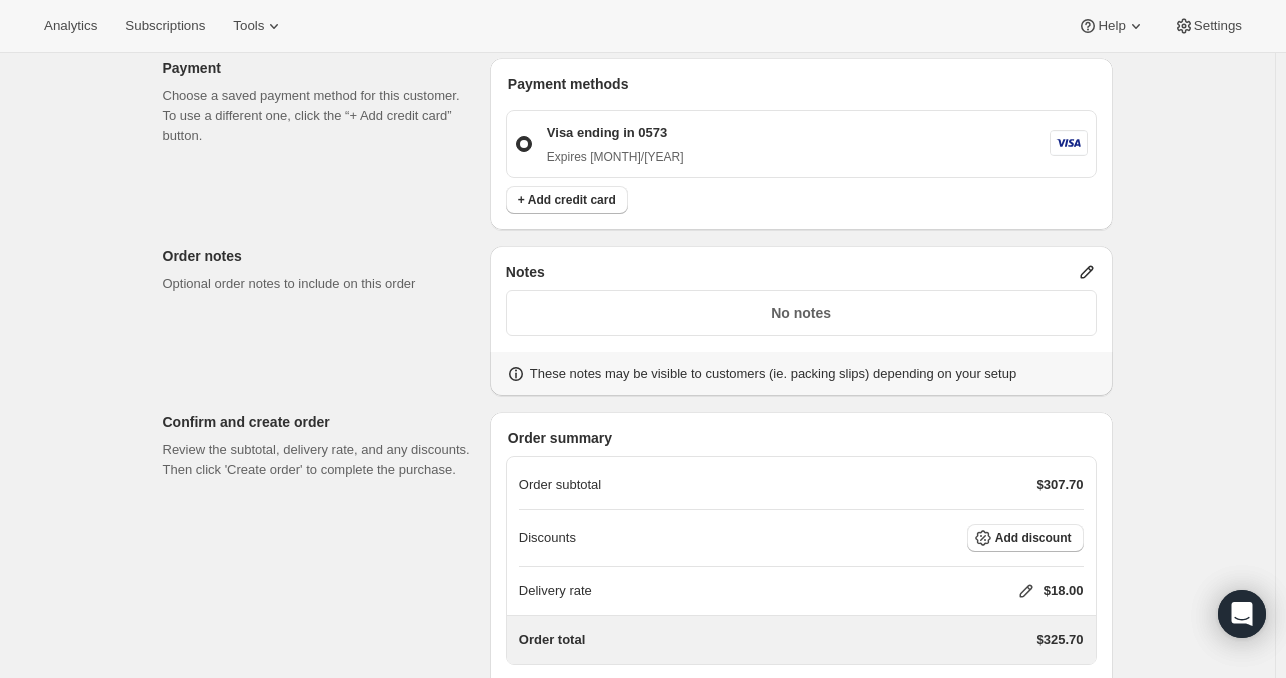 click on "No notes" at bounding box center [801, 313] 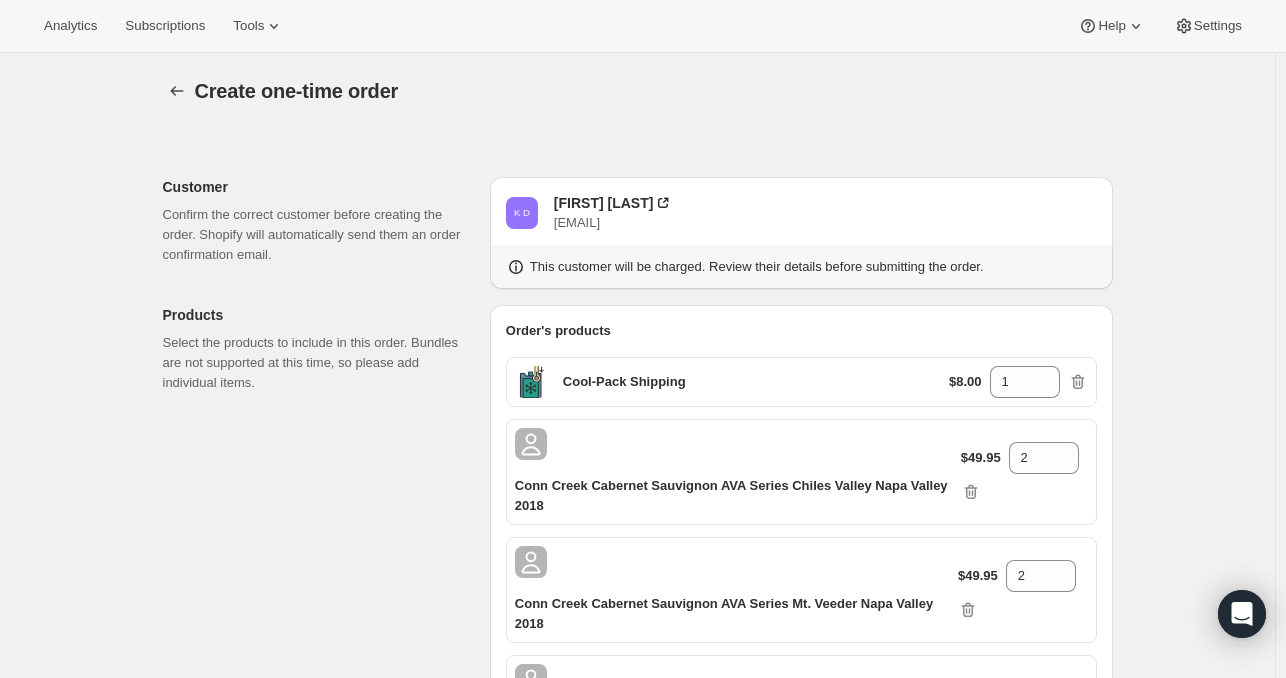 scroll, scrollTop: 1271, scrollLeft: 0, axis: vertical 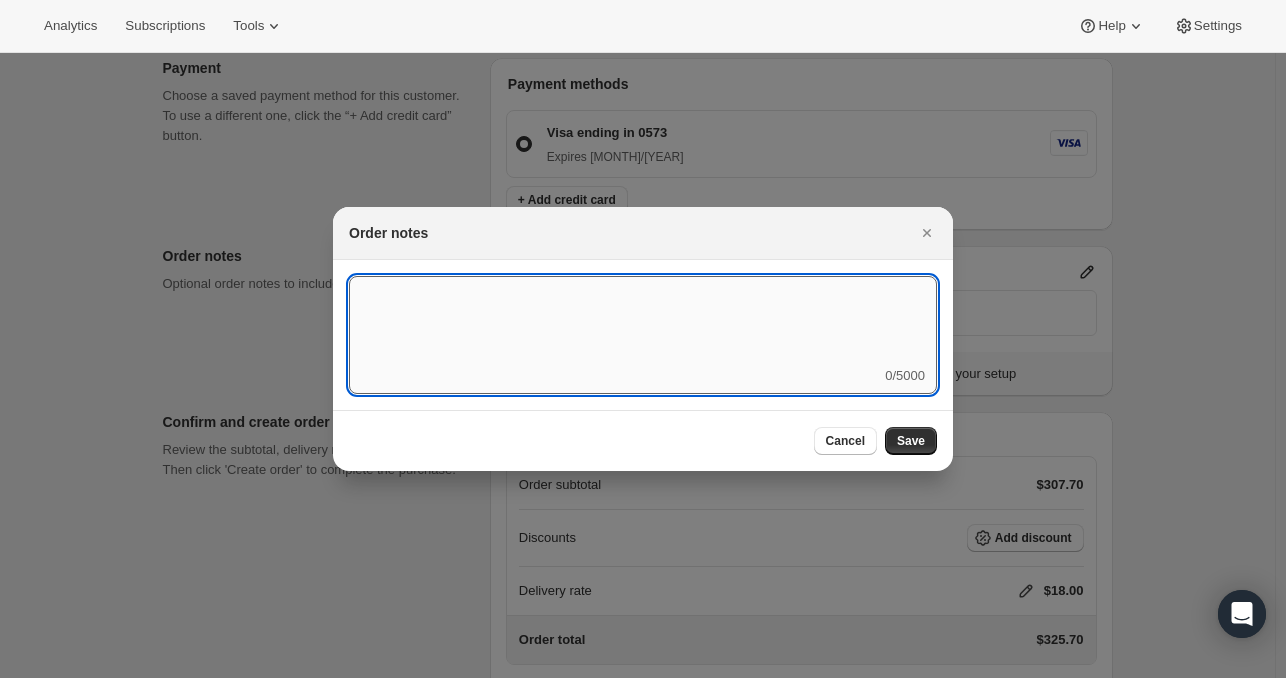 click at bounding box center (643, 321) 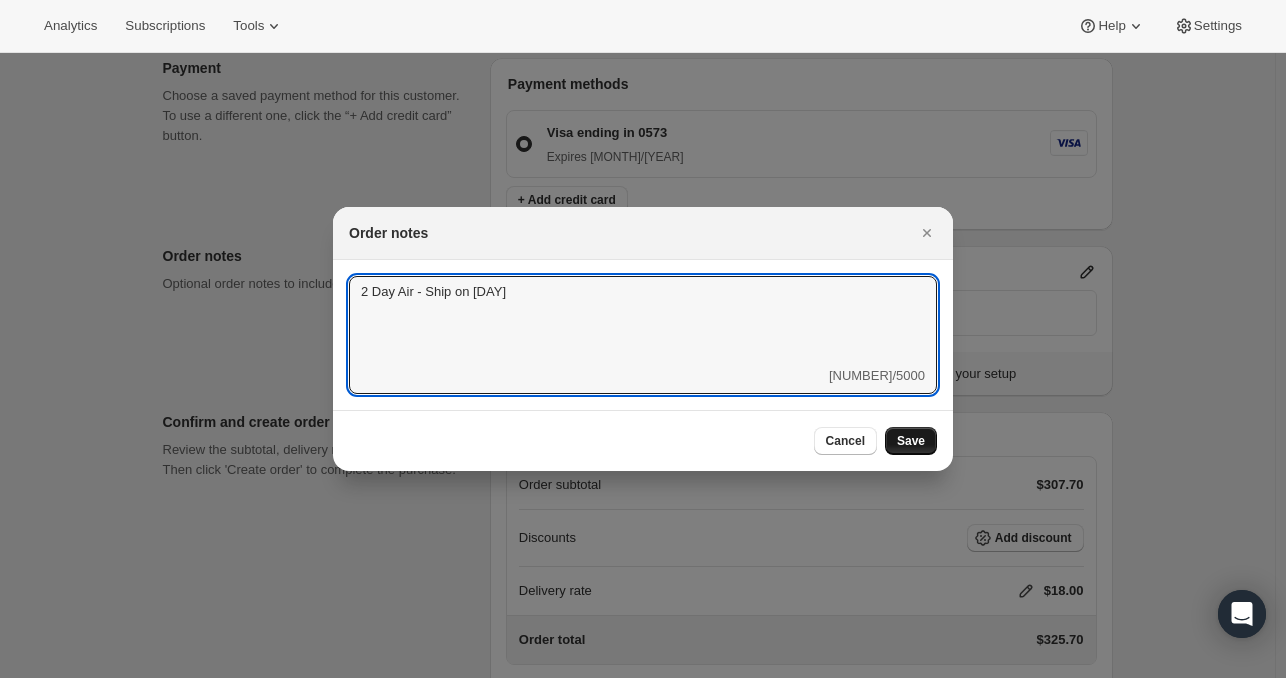 type on "2 Day Air - Ship on Monday" 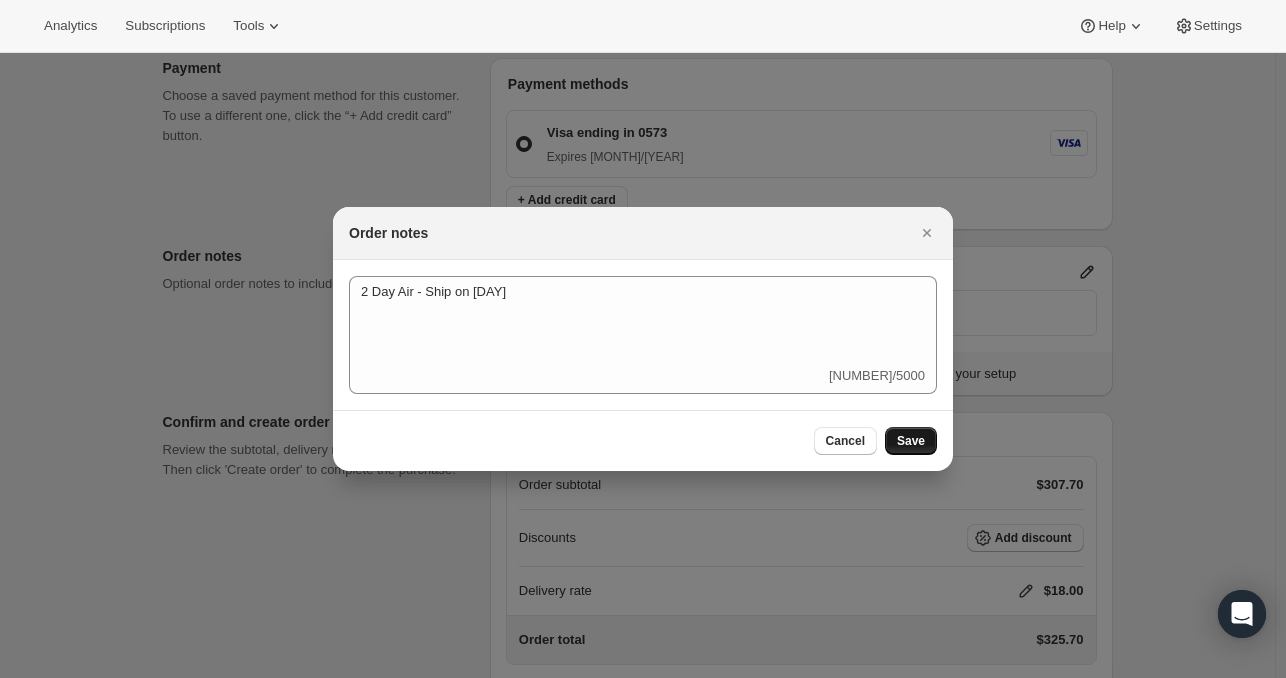 click on "Save" at bounding box center [911, 441] 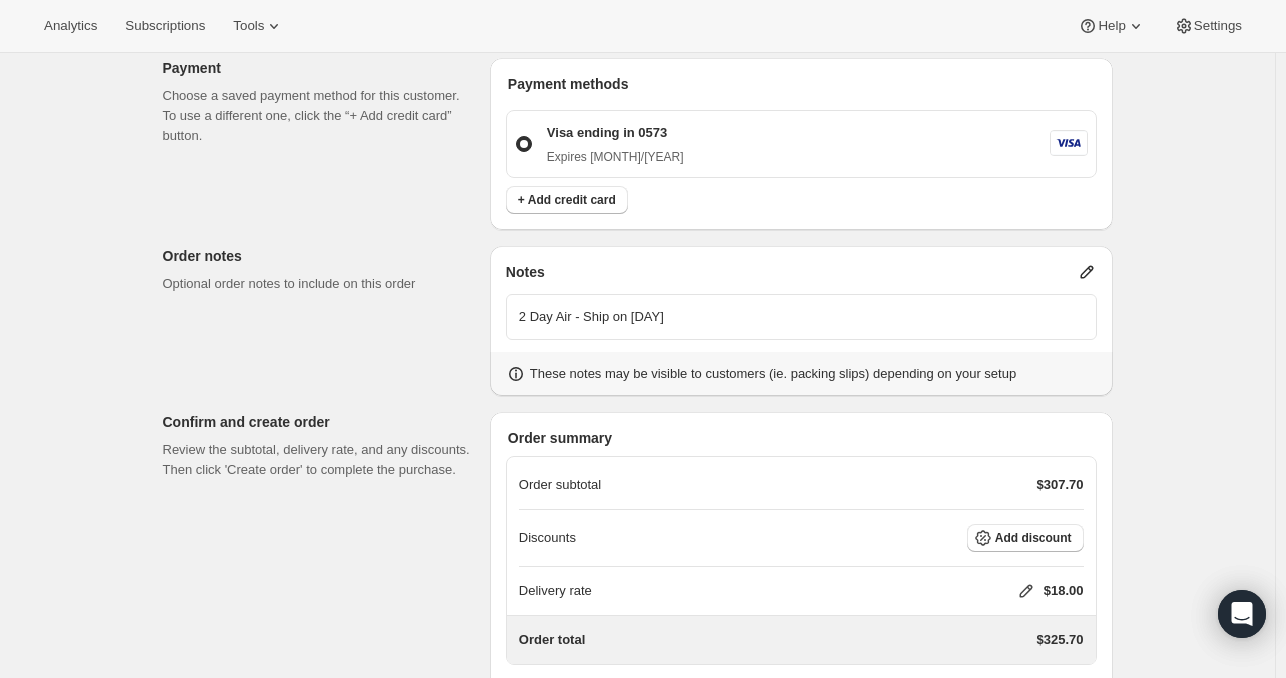 click 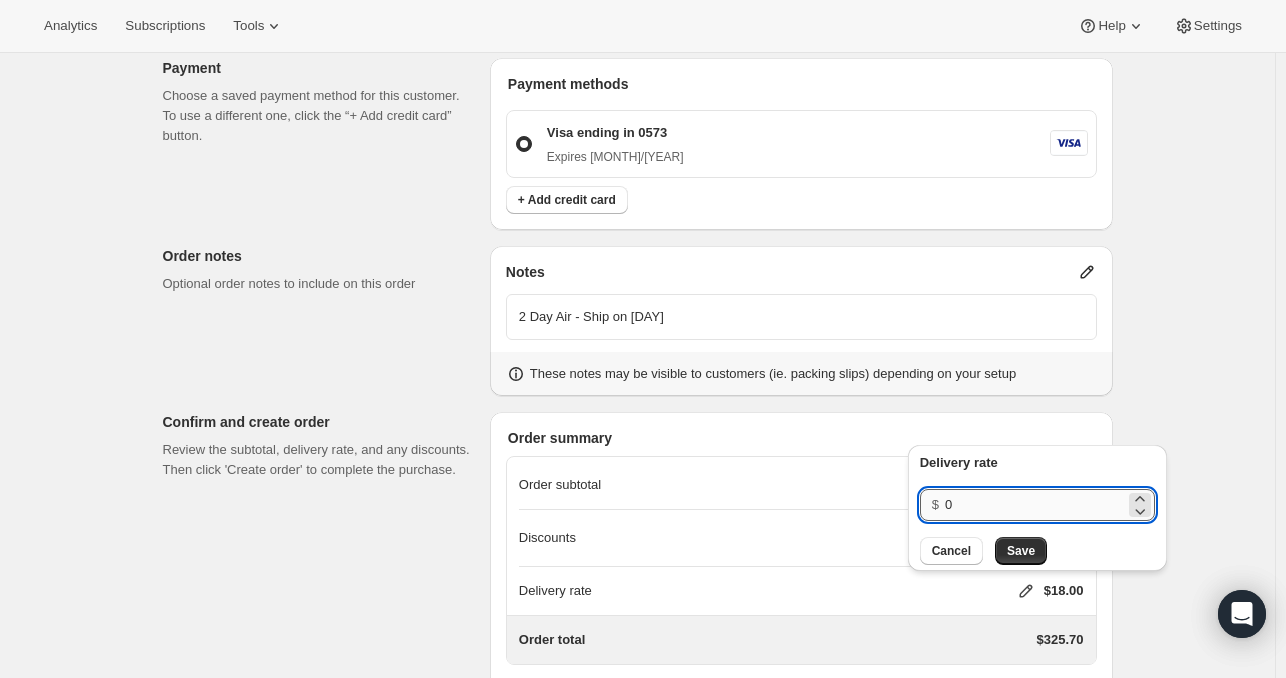 click on "0" at bounding box center [1035, 505] 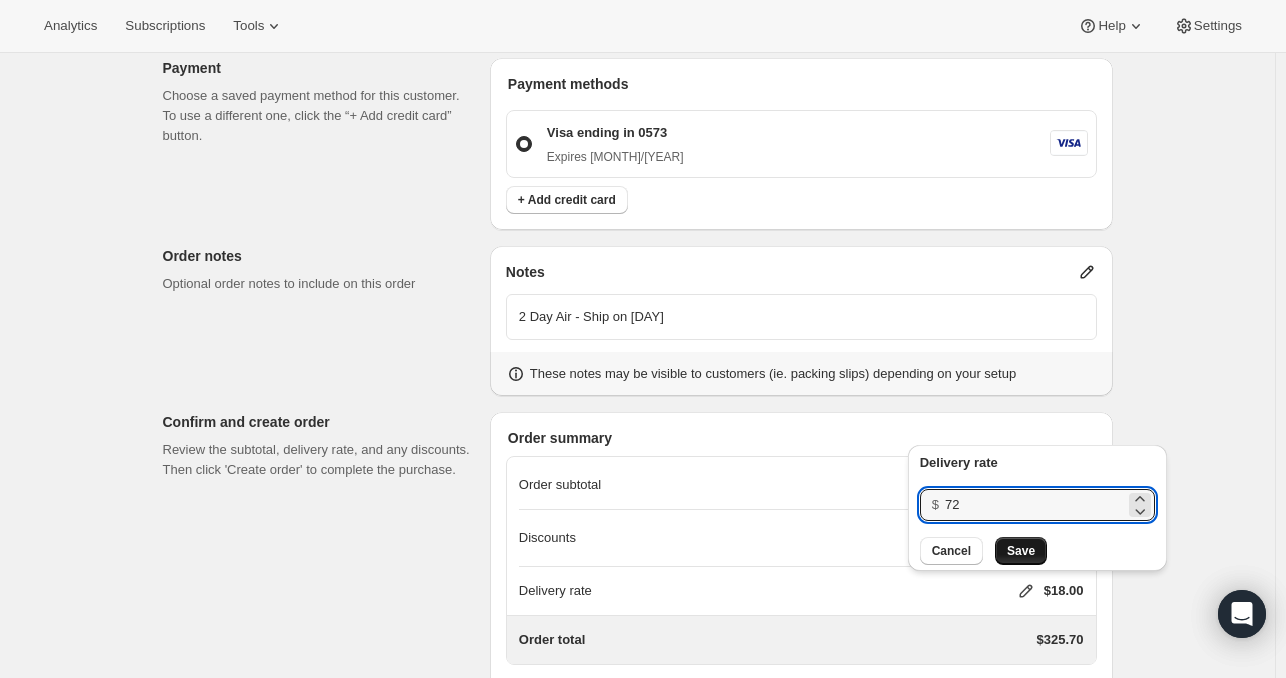 type on "72" 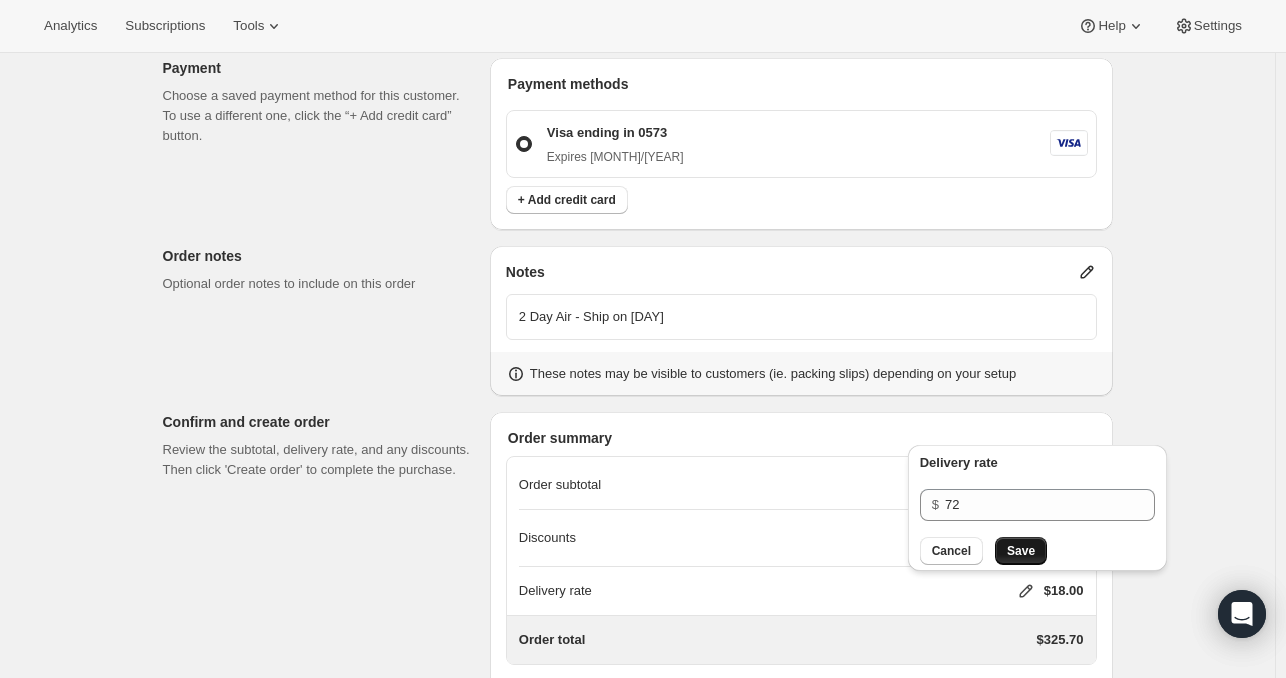 click on "Save" at bounding box center (1021, 551) 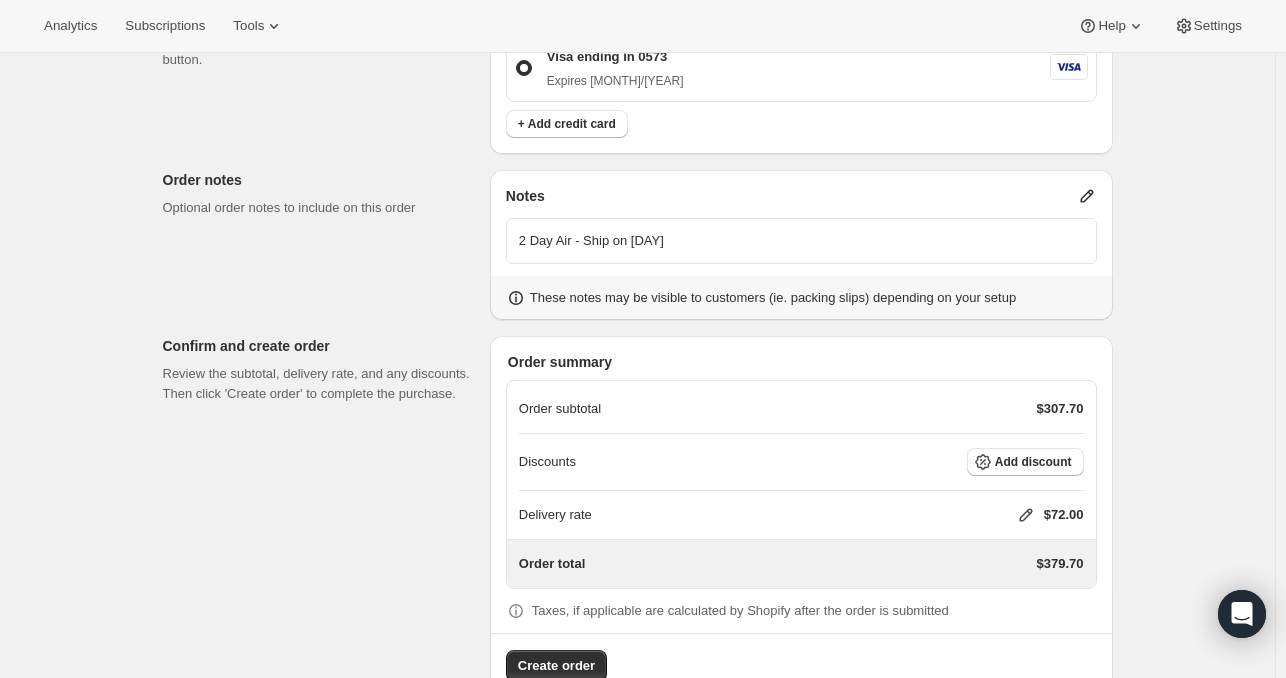 scroll, scrollTop: 1393, scrollLeft: 0, axis: vertical 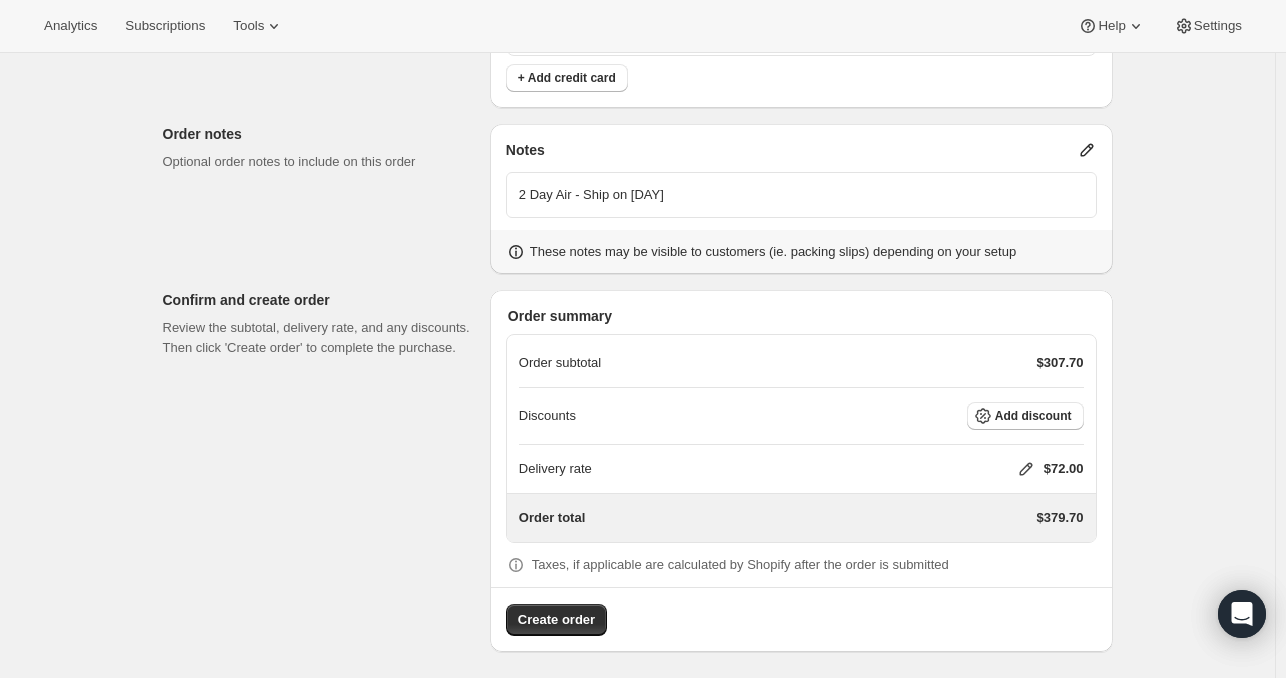 click 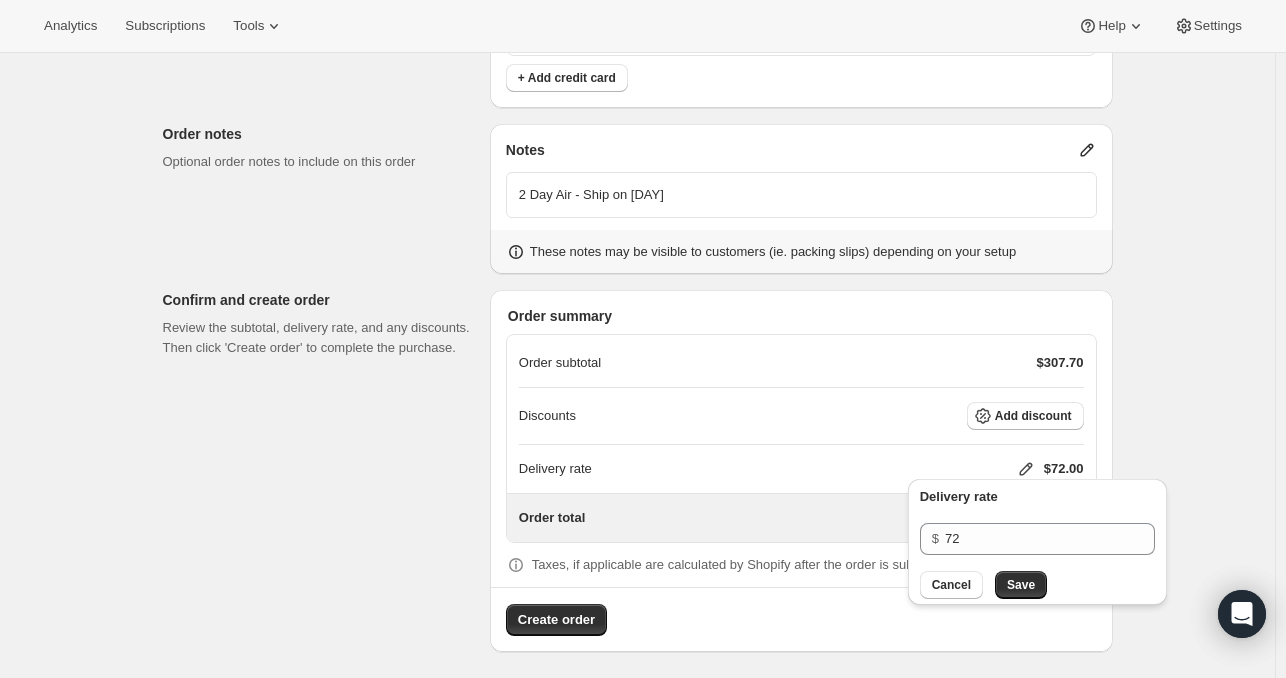 click on "Create one-time order. This page is ready Create one-time order Customer Confirm the correct customer before creating the order. Shopify will automatically send them an order confirmation email. K D Ken Davidson kd4040@aol.com This customer will be charged. Review their details before submitting the order. Products Select the products to include in this order. Bundles are not supported at this time, so please add individual items. Order's products Cool-Pack Shipping $8.00 1 Conn Creek Cabernet Sauvignon AVA Series Chiles Valley Napa Valley 2018 $49.95 2 Conn Creek Cabernet Sauvignon AVA Series Mt. Veeder Napa Valley 2018 $49.95 2 Conn Creek Cabernet Sauvignon AVA Series Rutherford Napa Valley 2018 $49.95 2 Select additional products Delivery method Select a shipping address or pickup location for this order. You can use the customer's available addresses or add a new one. Ship Pick up More views Ship Pick up More views Ken Davidson 20741 Bruce B Downs Blvd, Tampa, FL, 33647, United States +19253543700 Info" at bounding box center [637, -328] 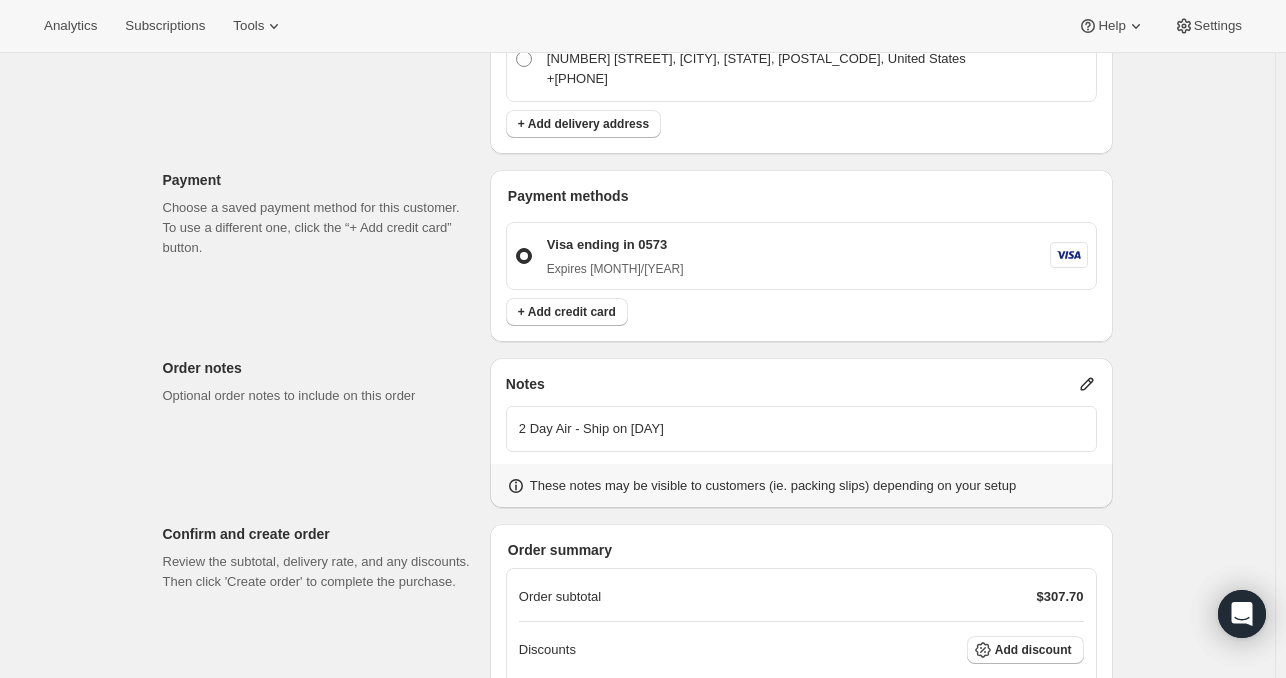 scroll, scrollTop: 1393, scrollLeft: 0, axis: vertical 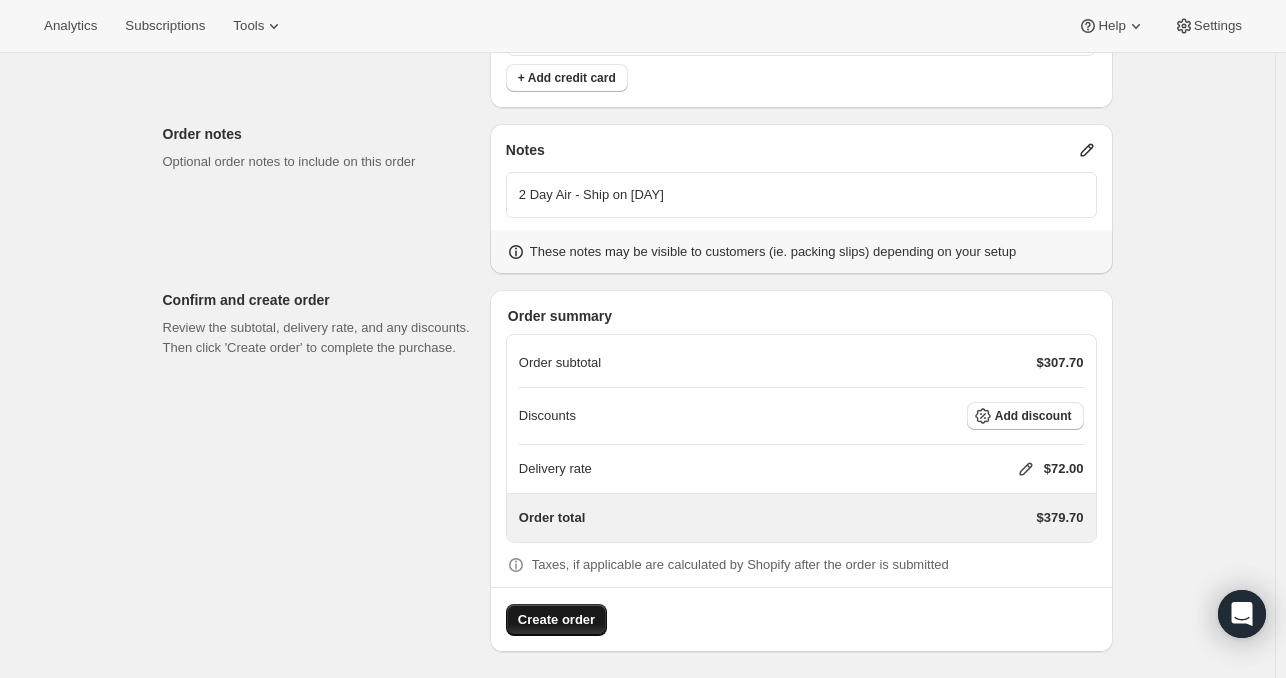 click on "Create order" at bounding box center (556, 620) 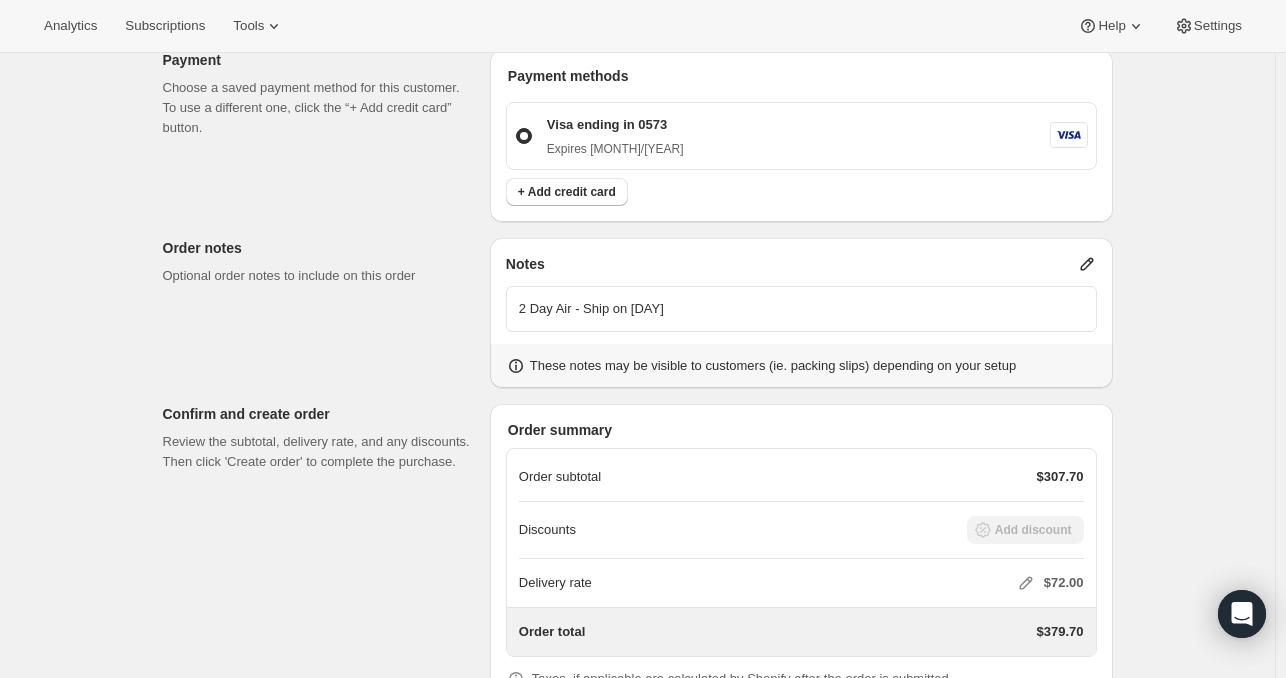 scroll, scrollTop: 0, scrollLeft: 0, axis: both 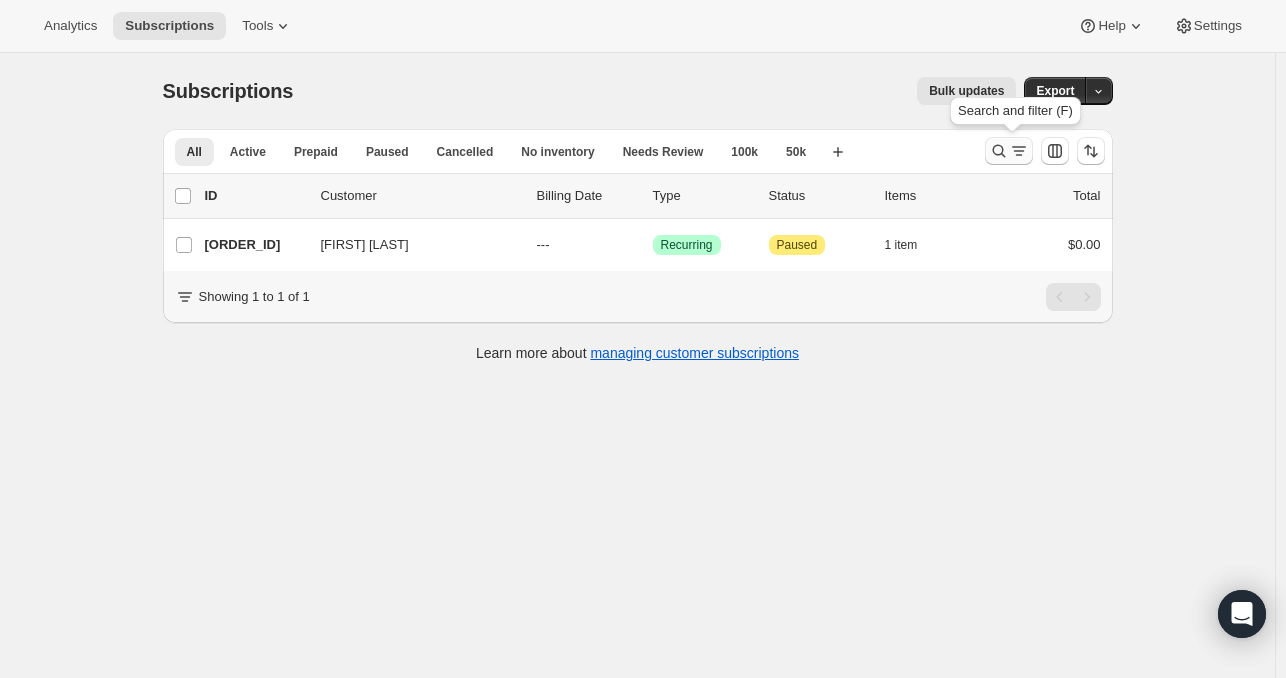 click 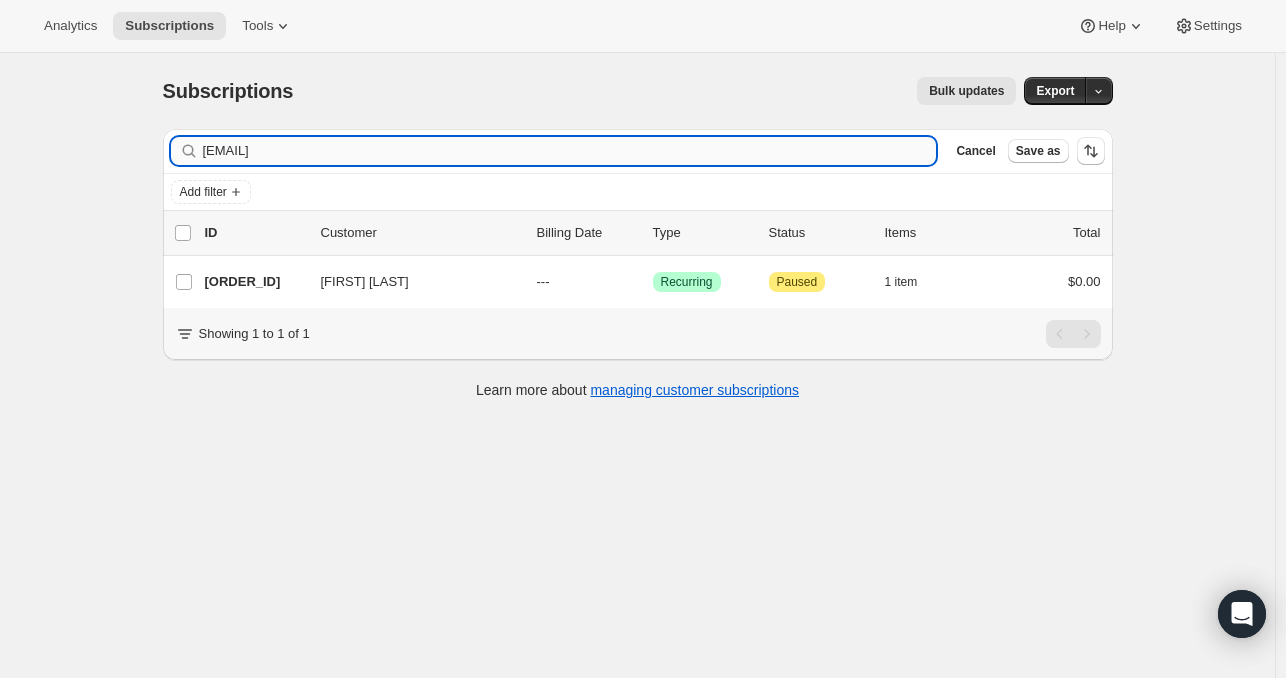 click on "[EMAIL]" at bounding box center (570, 151) 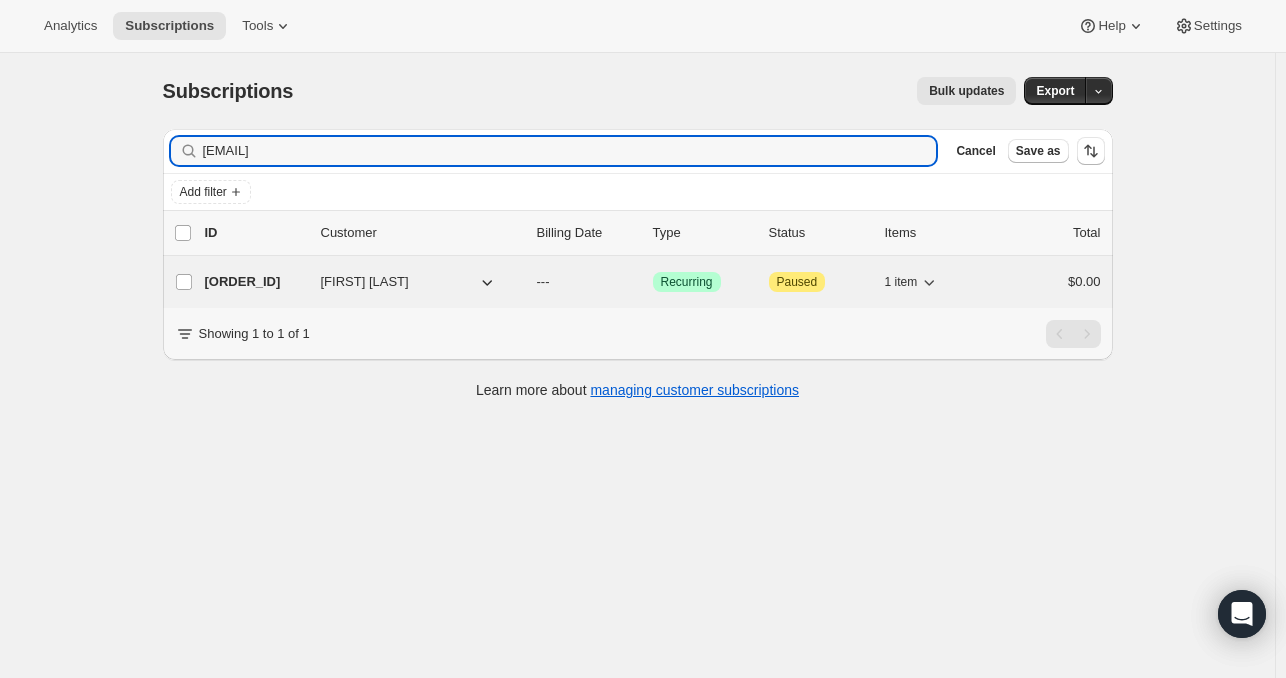 type on "ryan.m.bott@gmail.com" 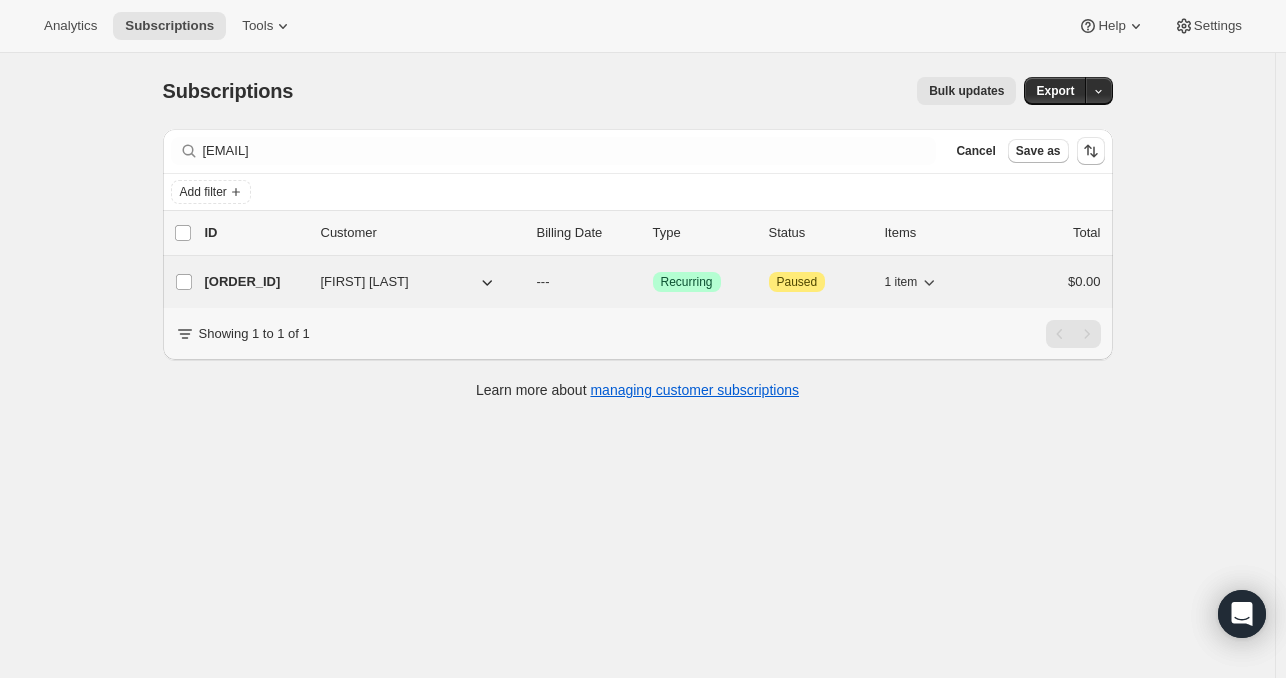 click on "36210344233" at bounding box center (255, 282) 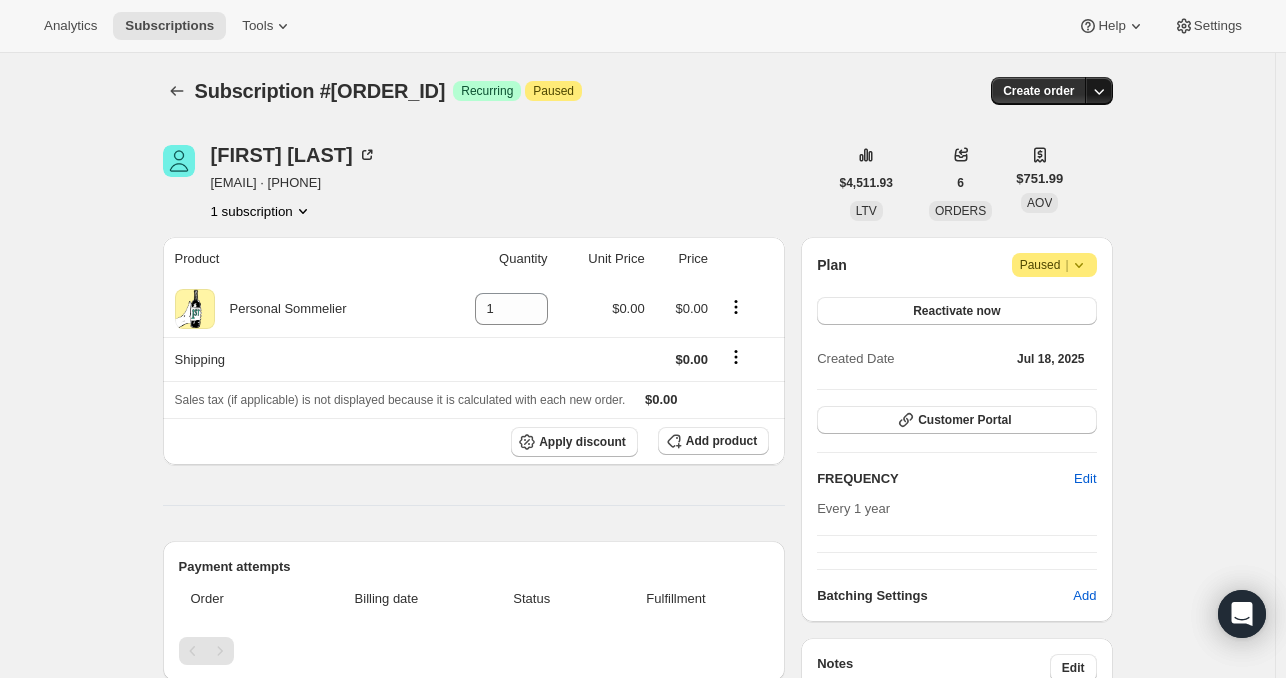 click 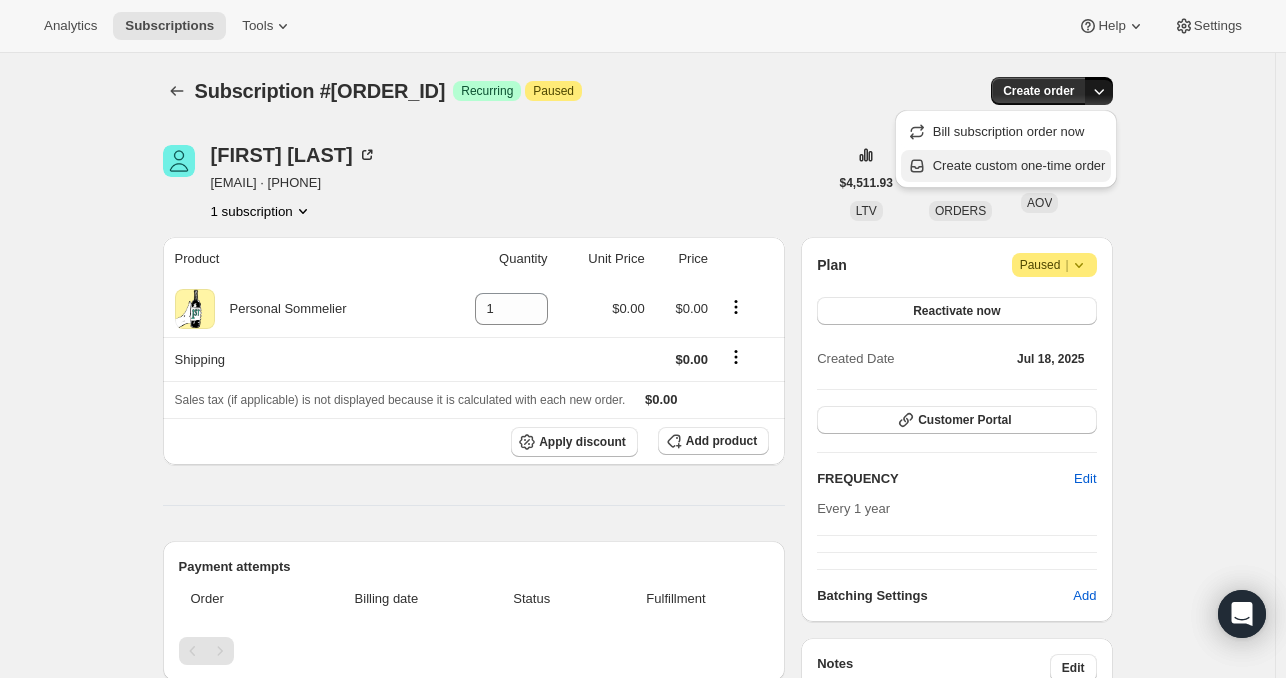 click on "Create custom one-time order" at bounding box center [1019, 165] 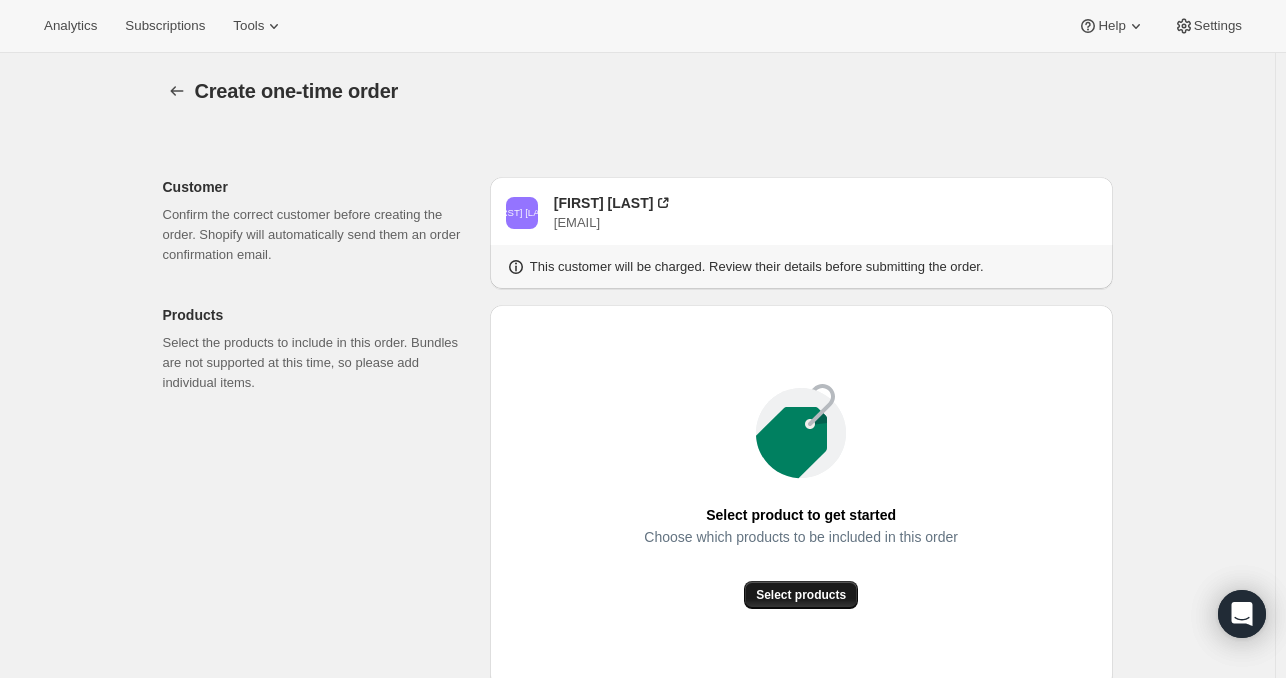 click on "Select products" at bounding box center [801, 595] 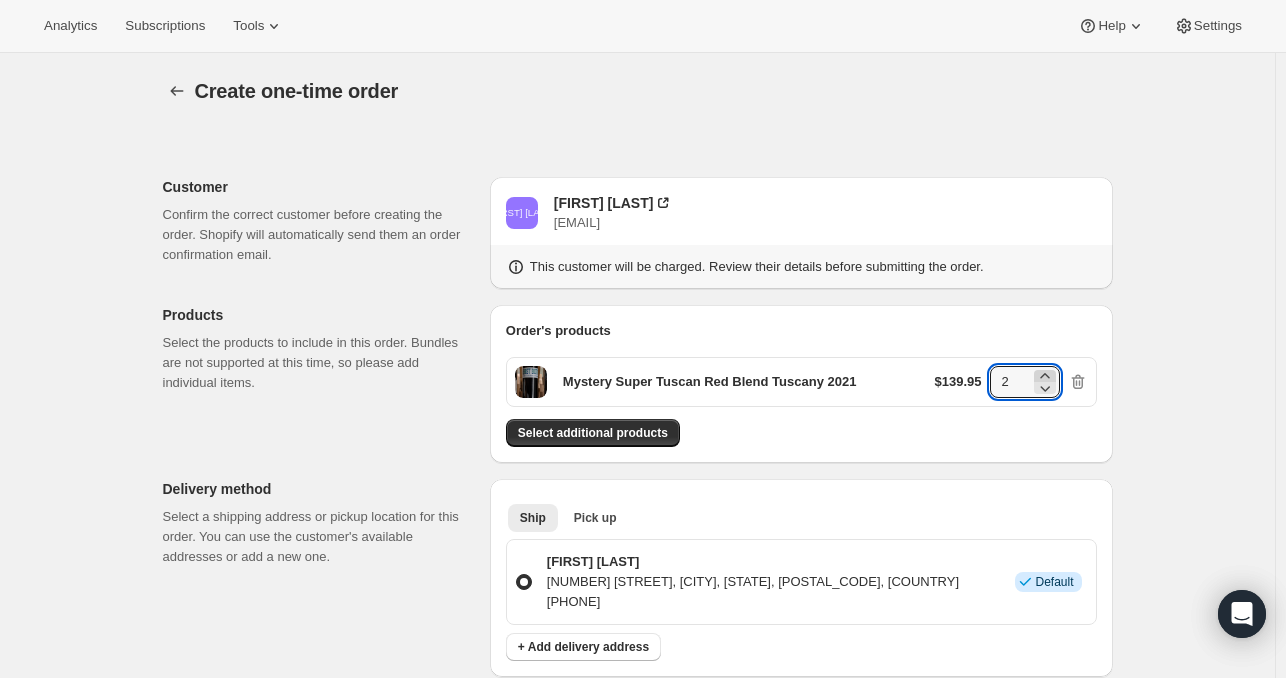click 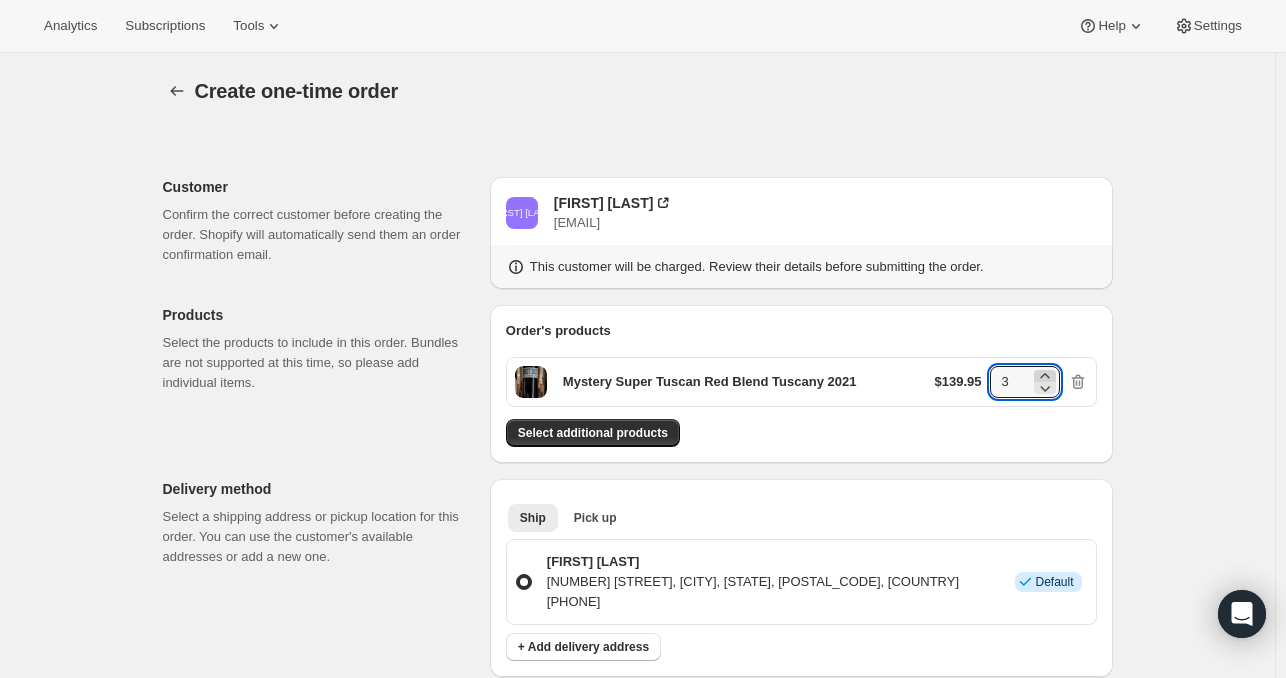 click 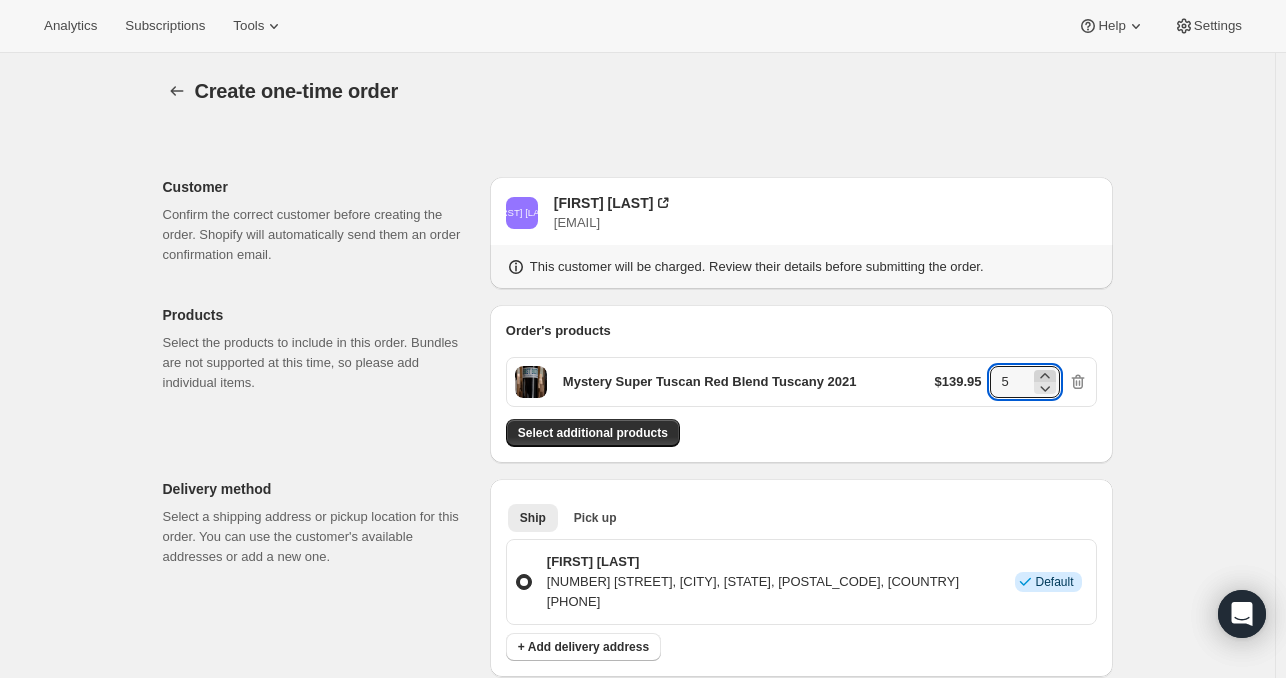 click 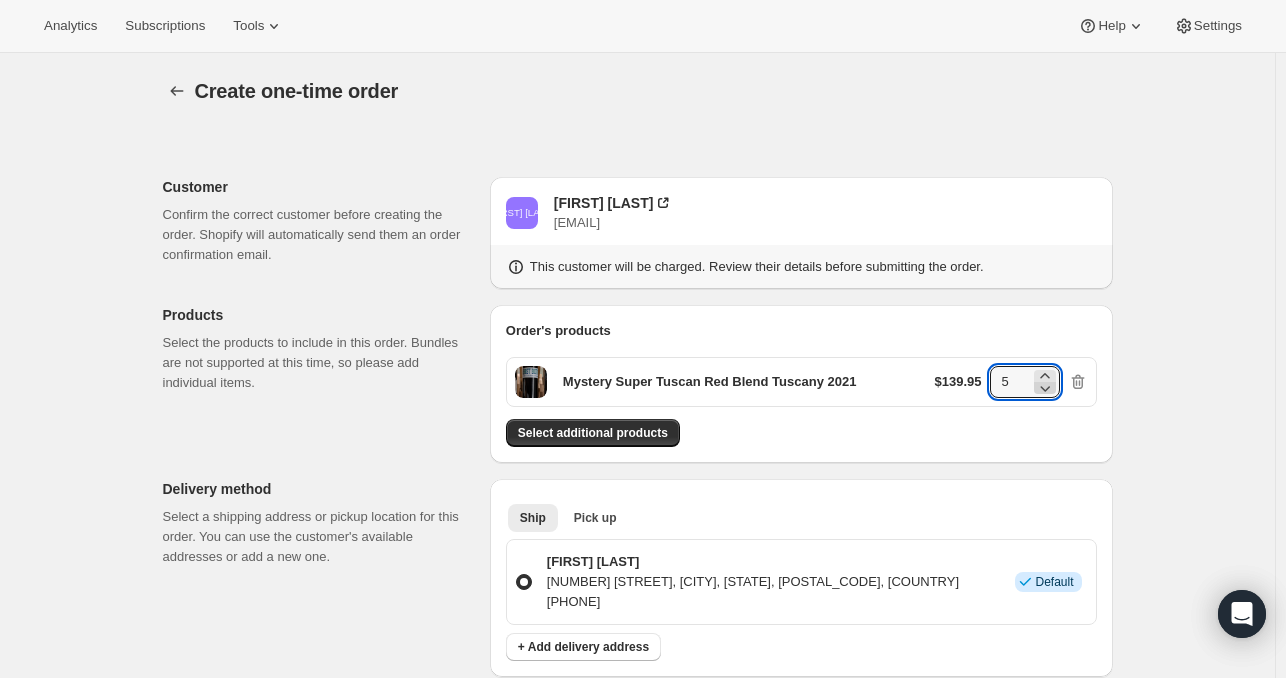 click 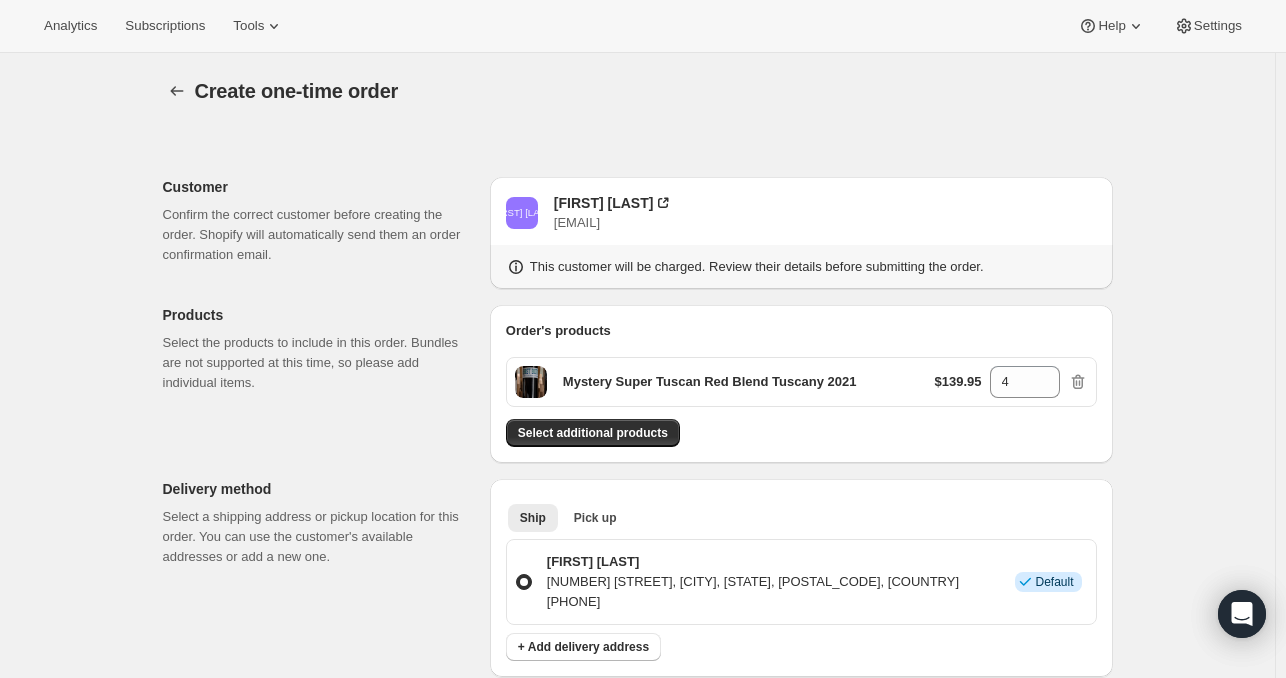 click on "Order's products Mystery Super Tuscan Red Blend Tuscany 2021 $139.95 4 Select additional products" at bounding box center [801, 384] 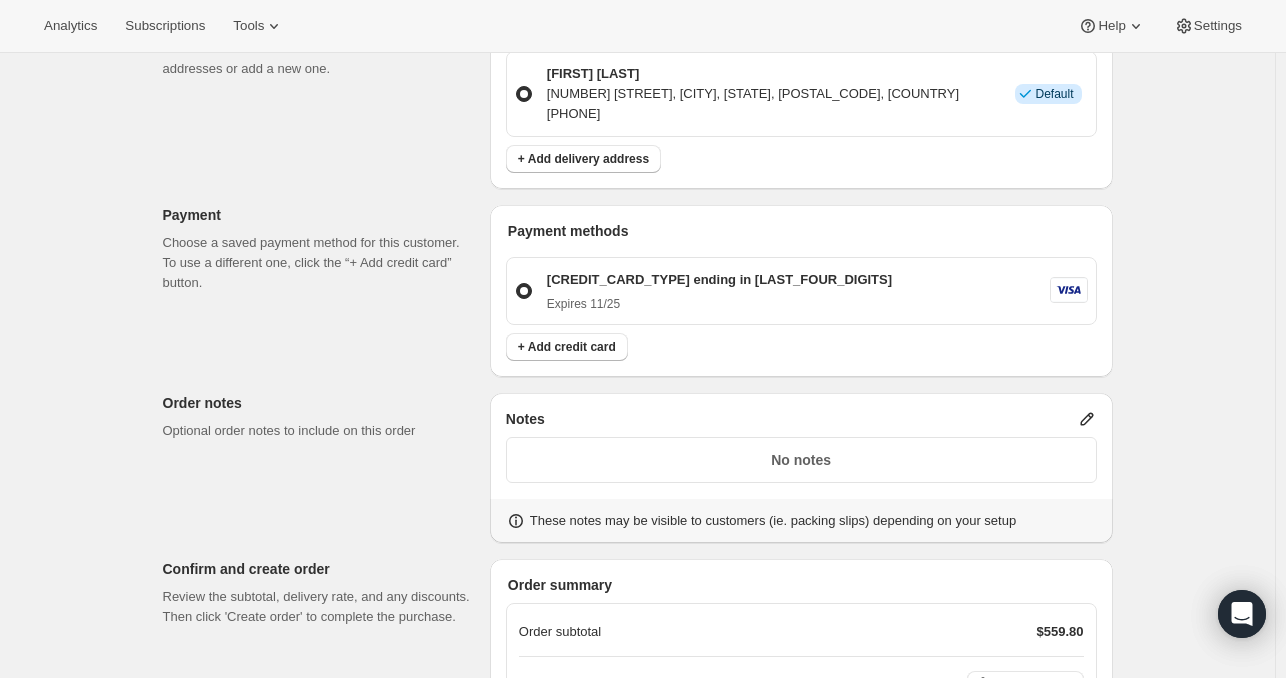 scroll, scrollTop: 490, scrollLeft: 0, axis: vertical 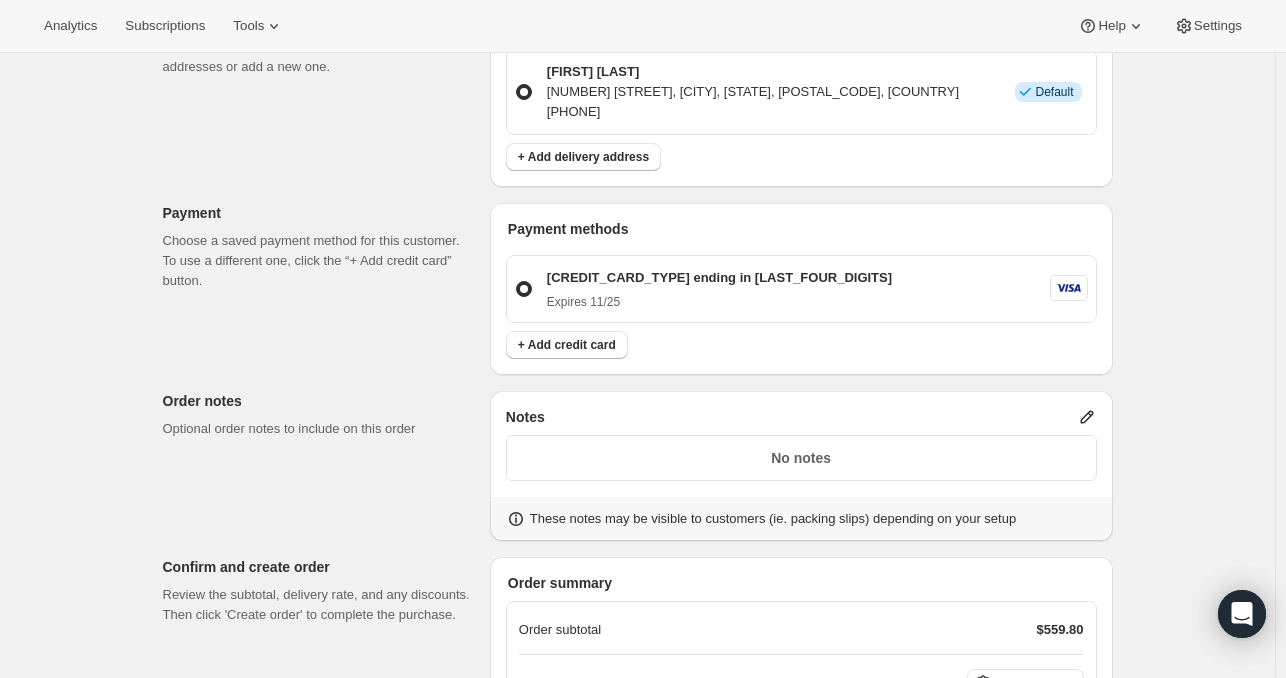 click 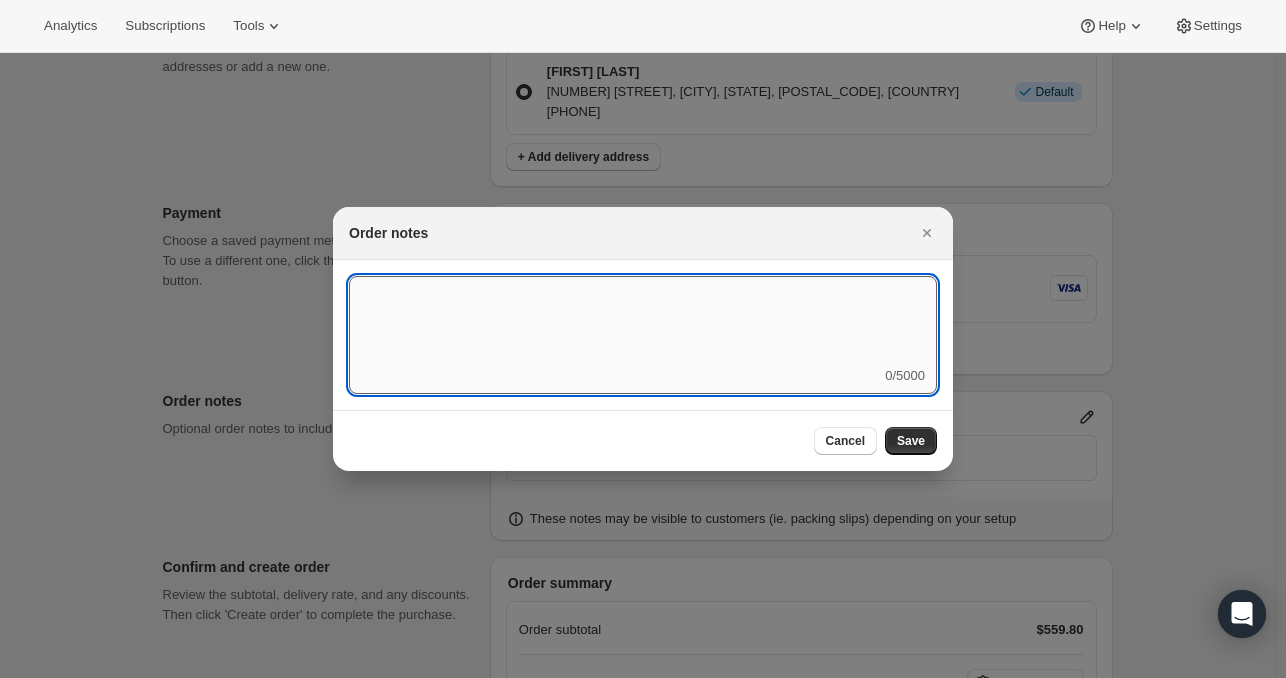 click at bounding box center (643, 321) 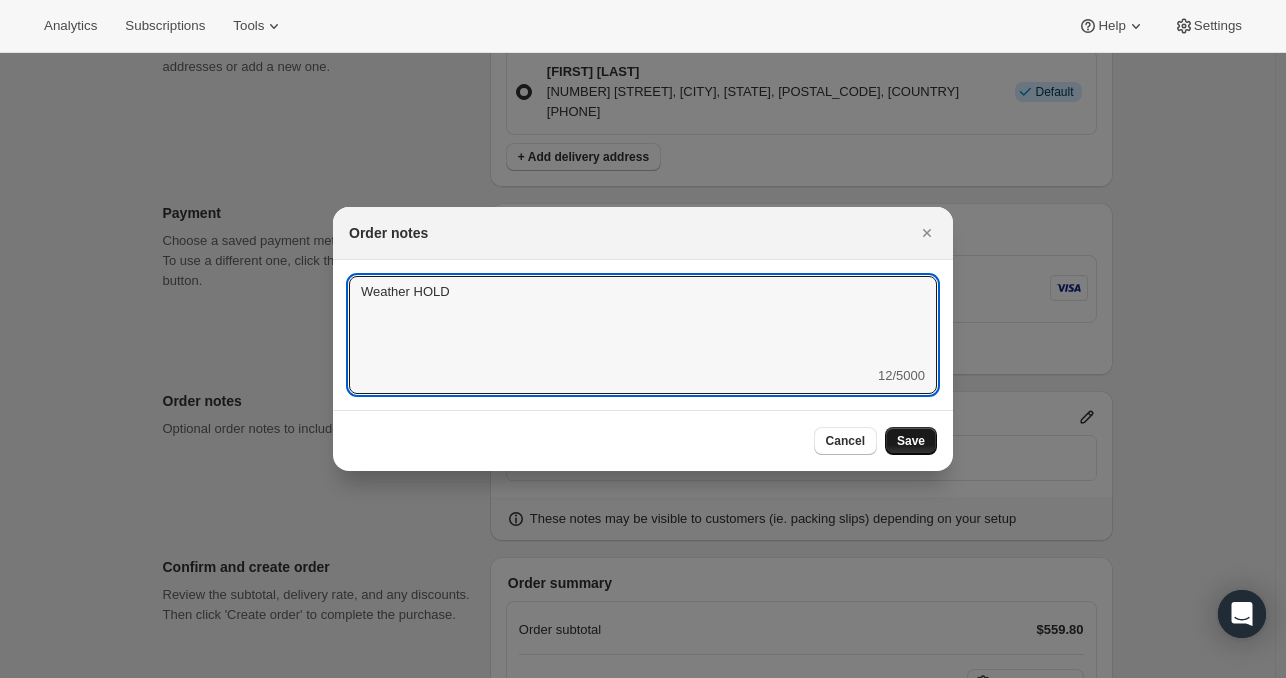 type on "Weather HOLD" 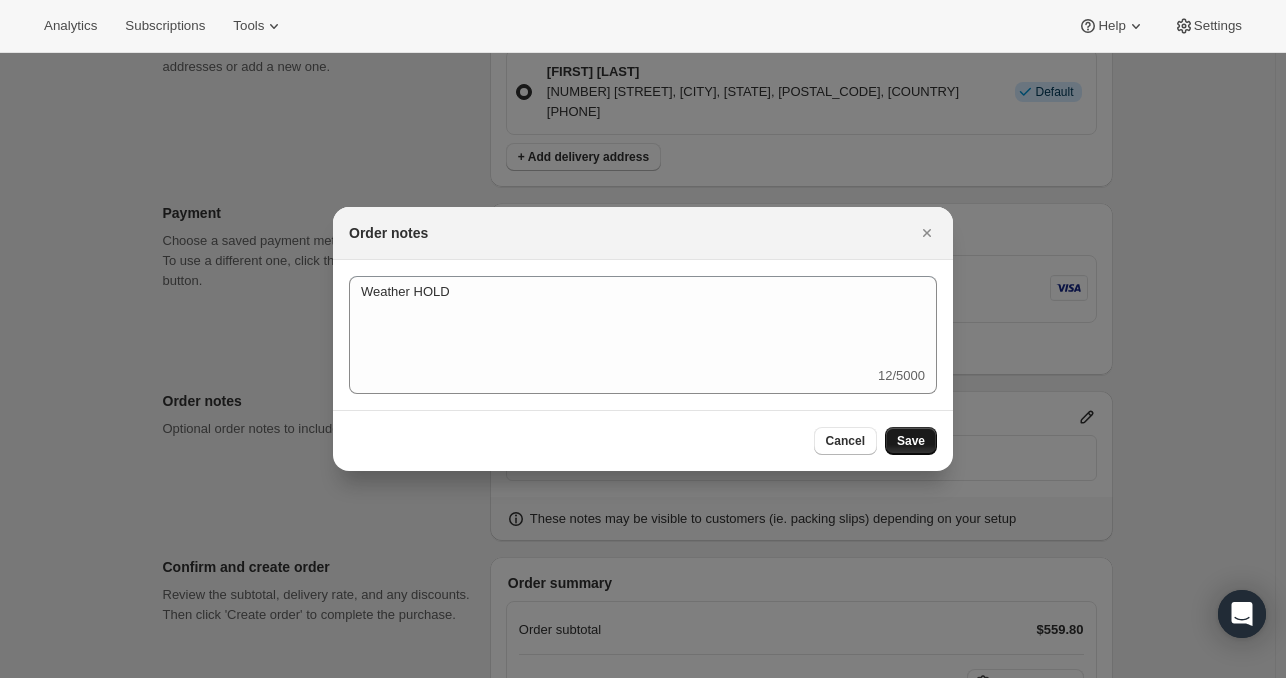click on "Save" at bounding box center [911, 441] 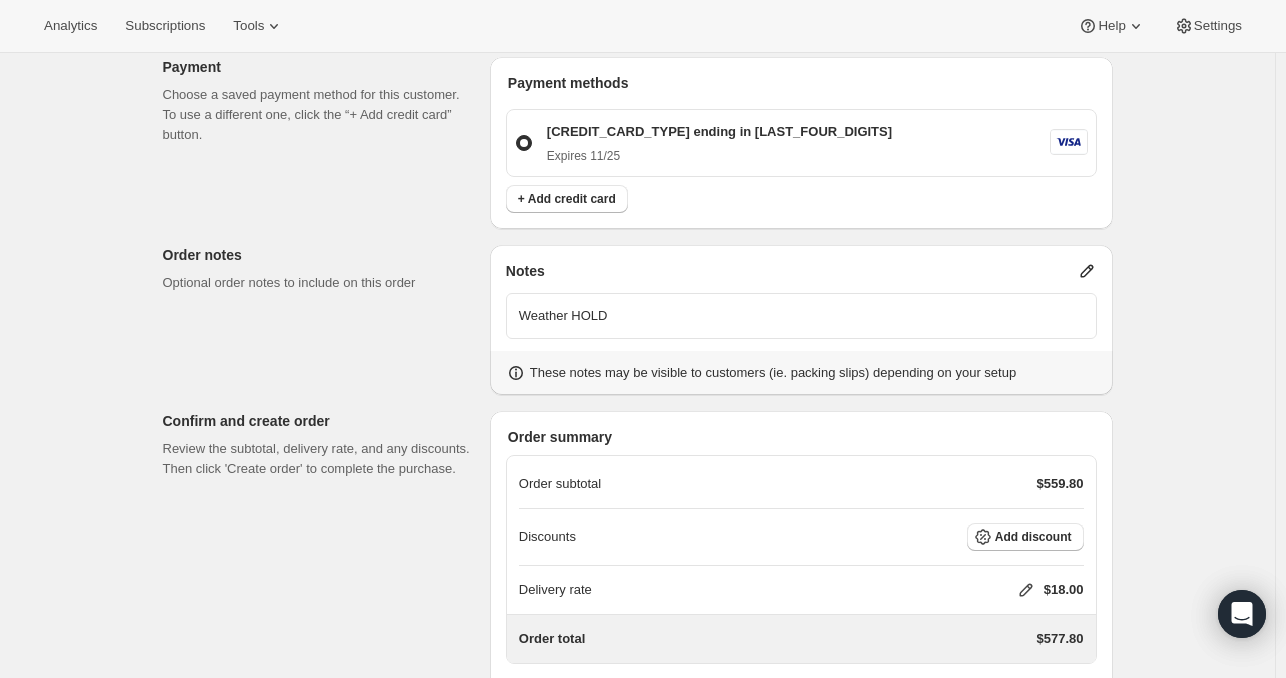 scroll, scrollTop: 760, scrollLeft: 0, axis: vertical 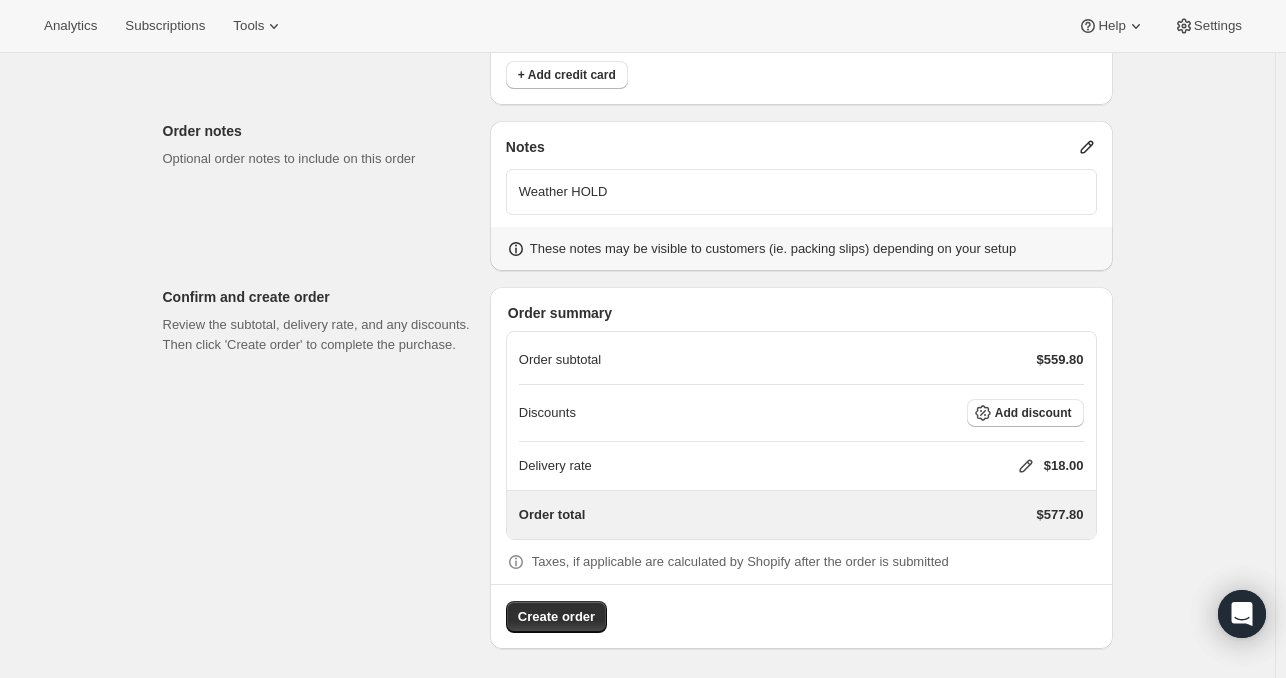 click 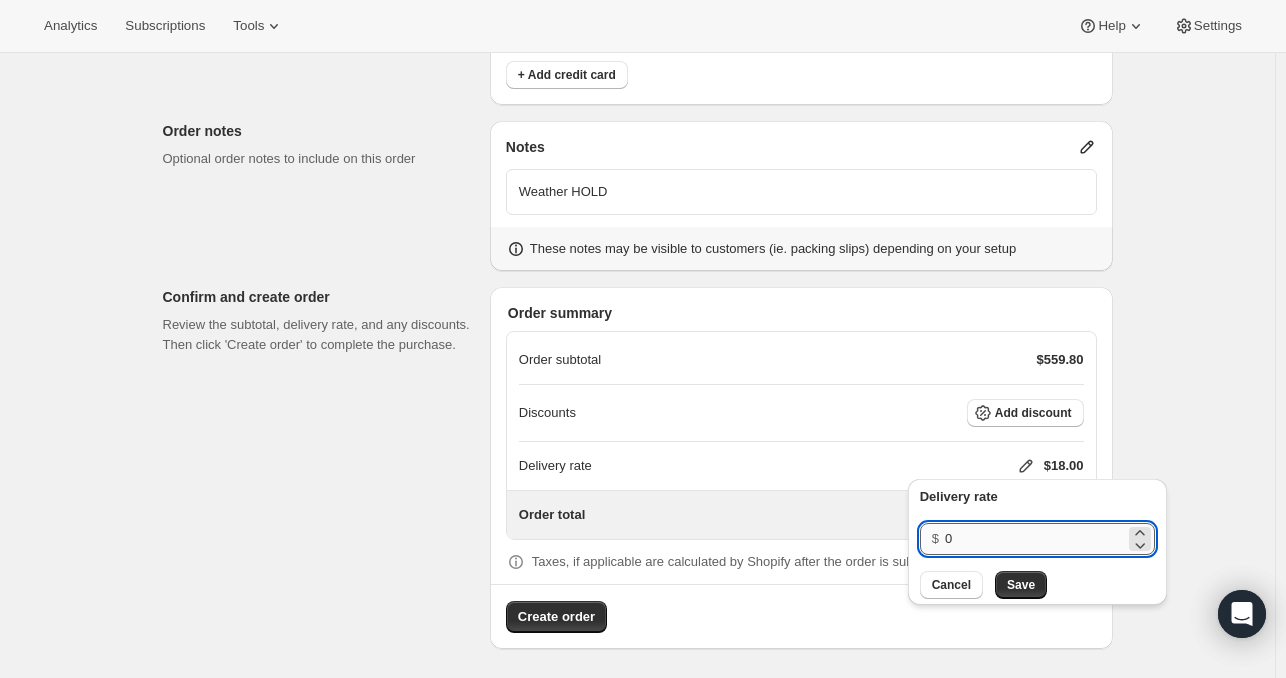 click on "0" at bounding box center [1035, 539] 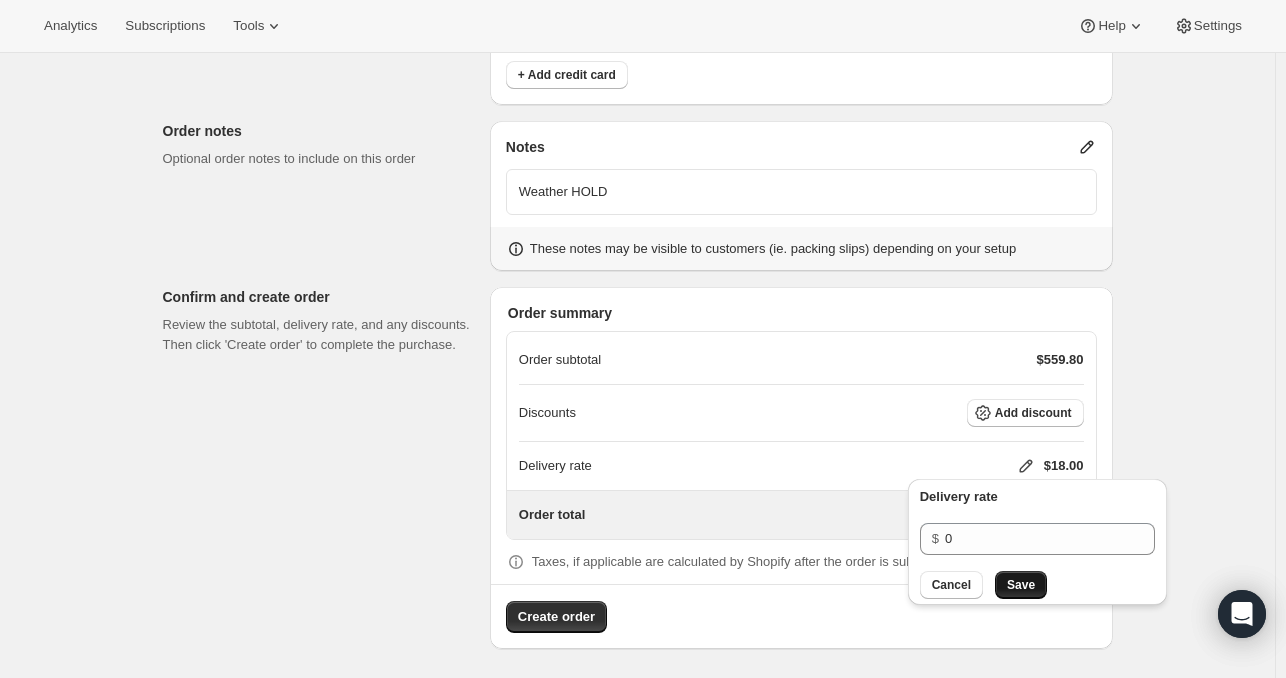 click on "Save" at bounding box center (1021, 585) 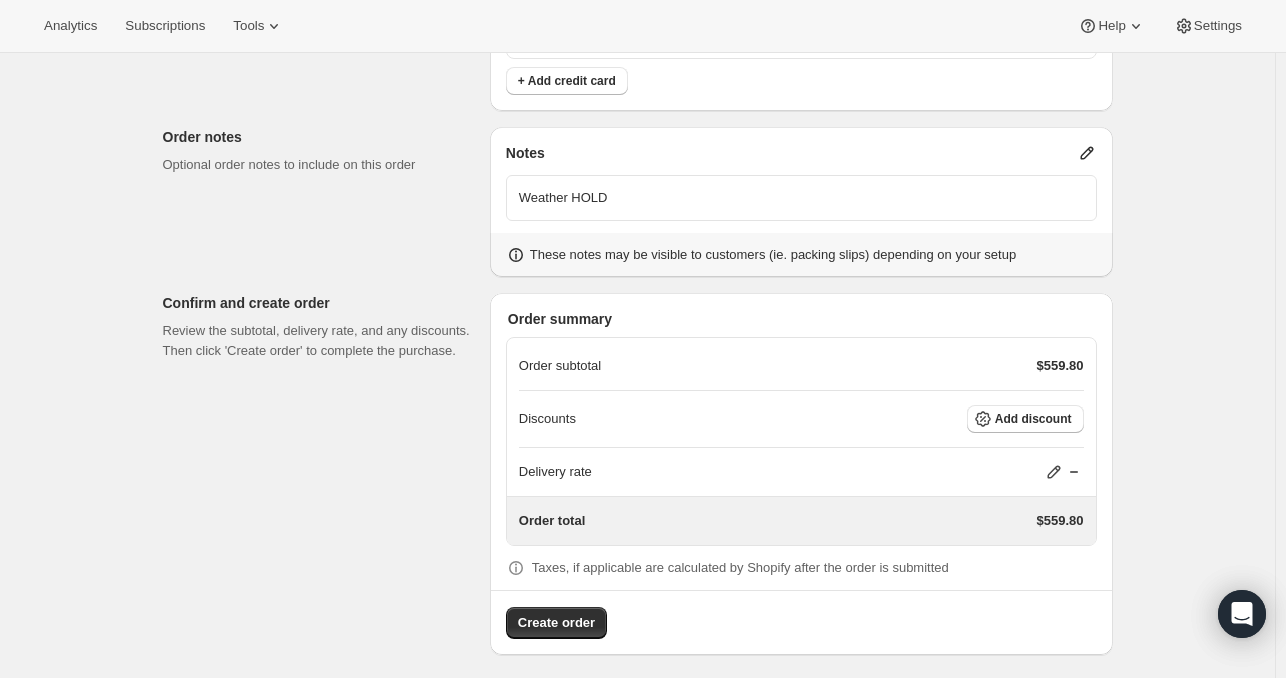 scroll, scrollTop: 760, scrollLeft: 0, axis: vertical 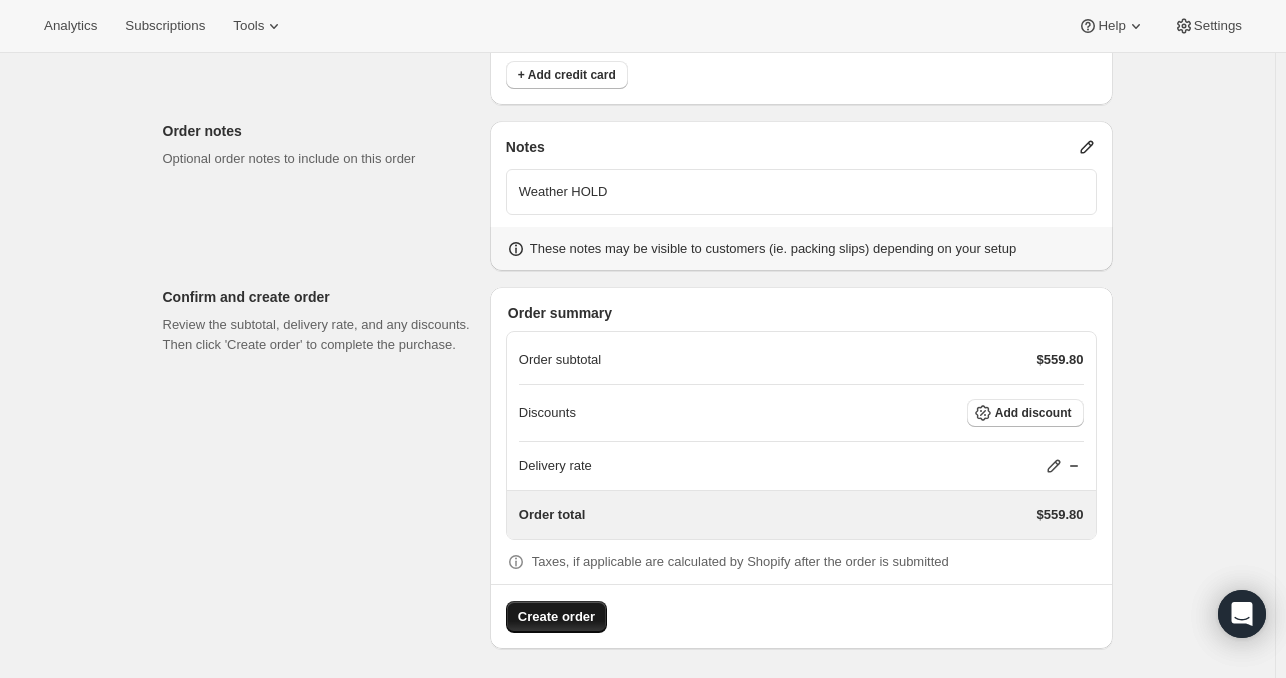 click on "Create order" at bounding box center [556, 617] 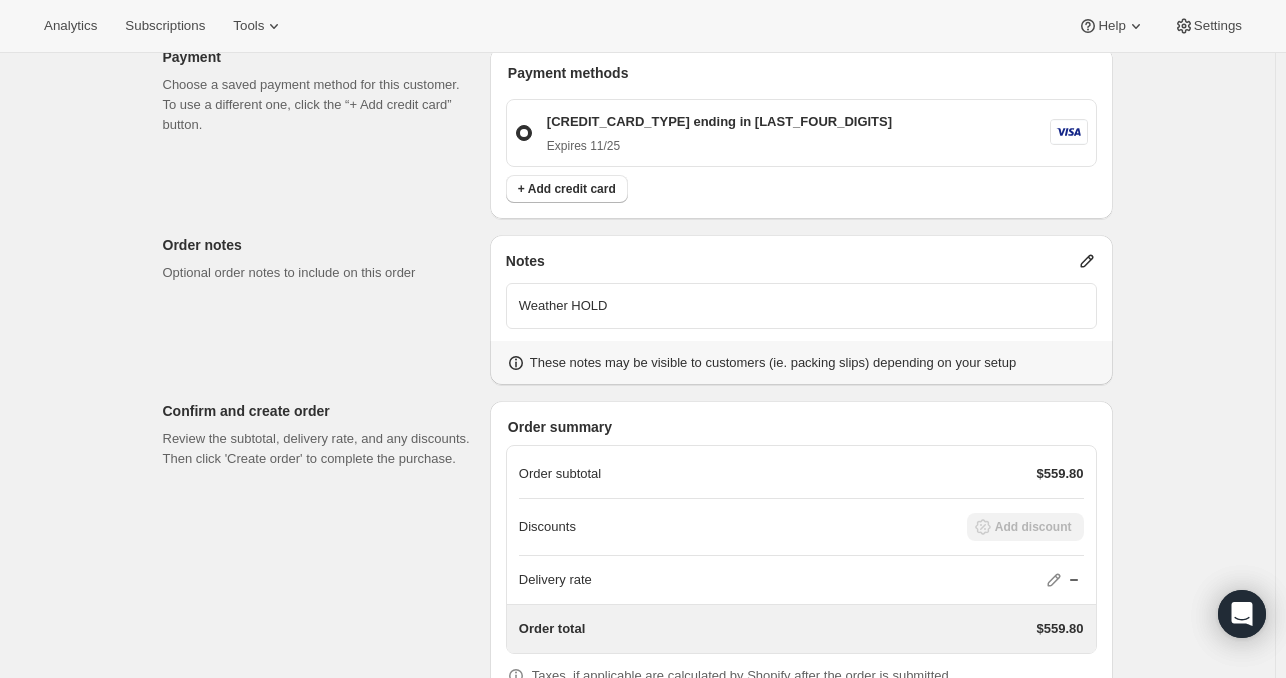 scroll, scrollTop: 0, scrollLeft: 0, axis: both 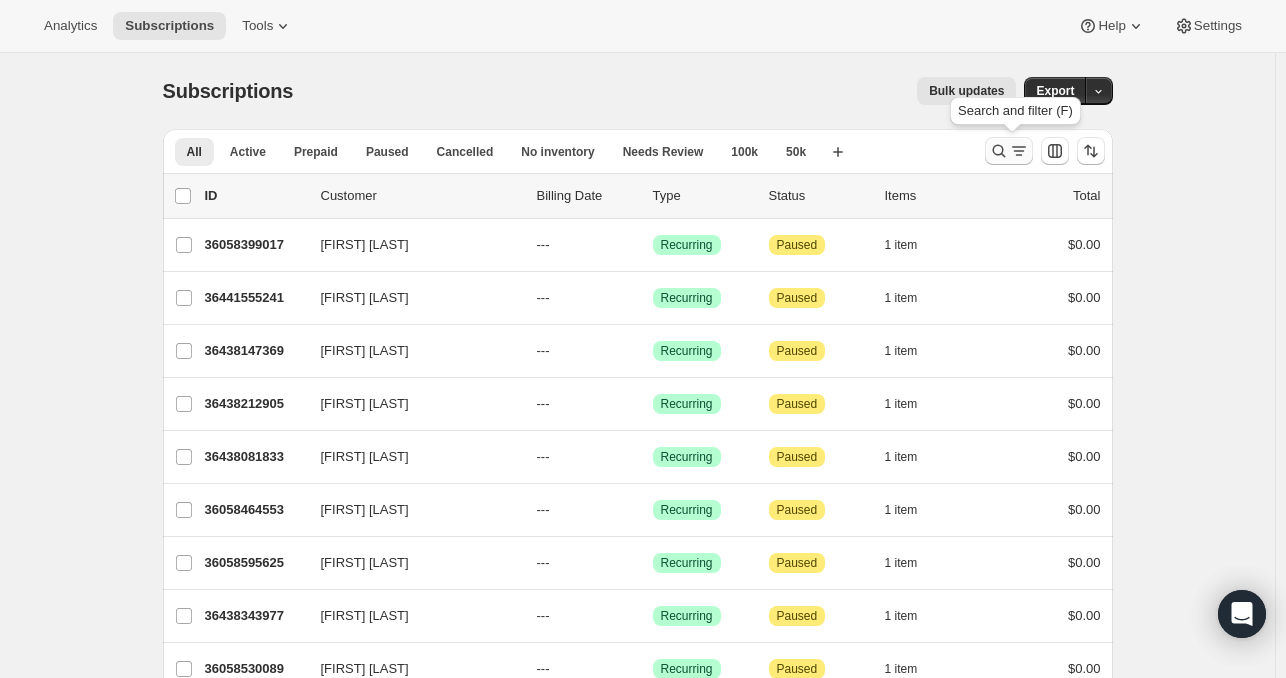 click 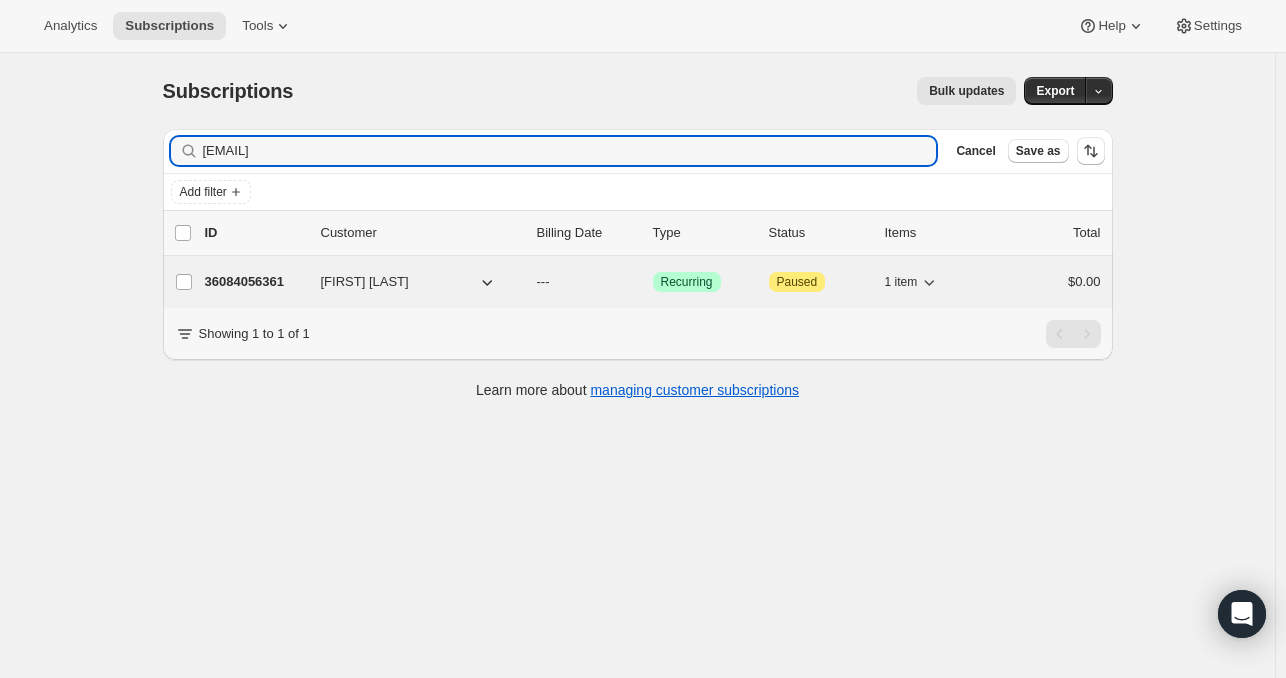 type on "[EMAIL]" 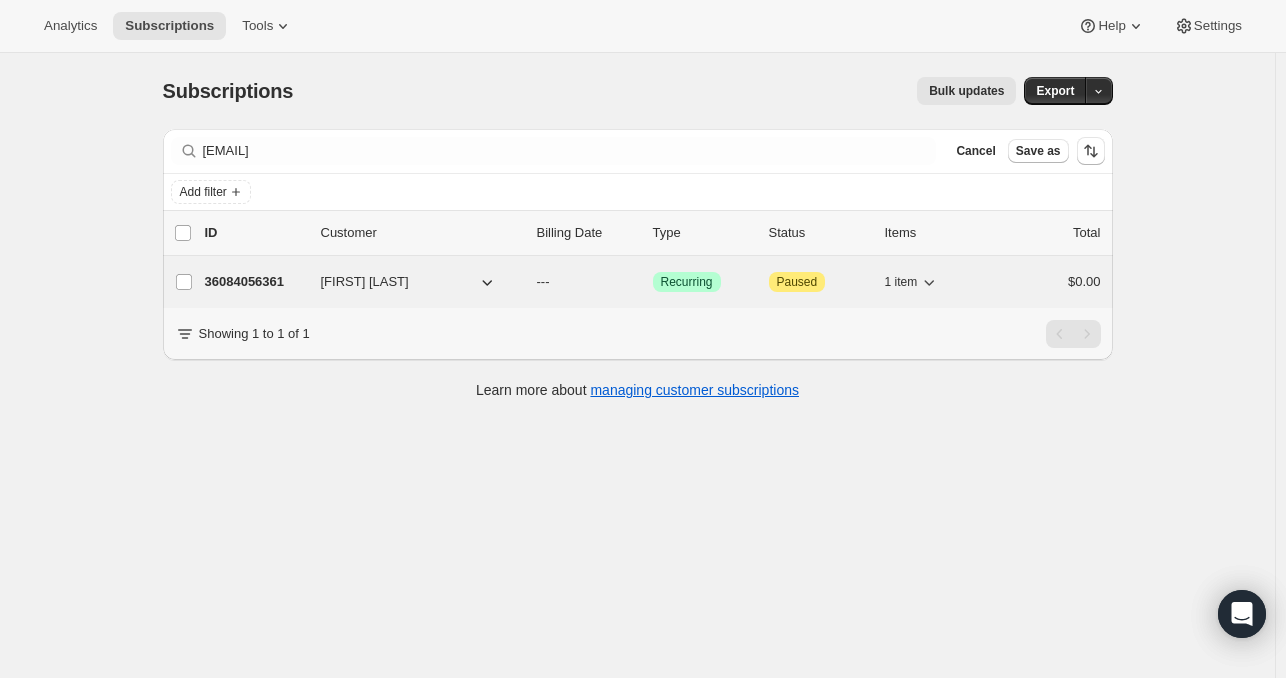 click on "36084056361" at bounding box center [255, 282] 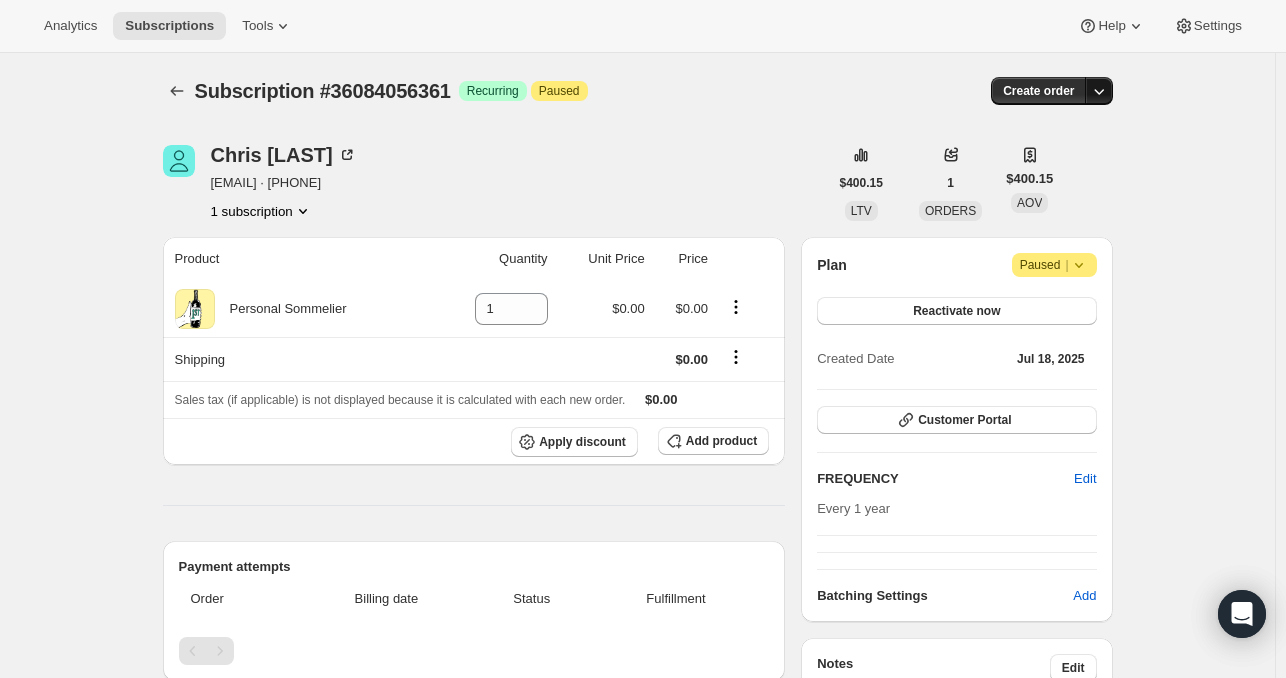 click 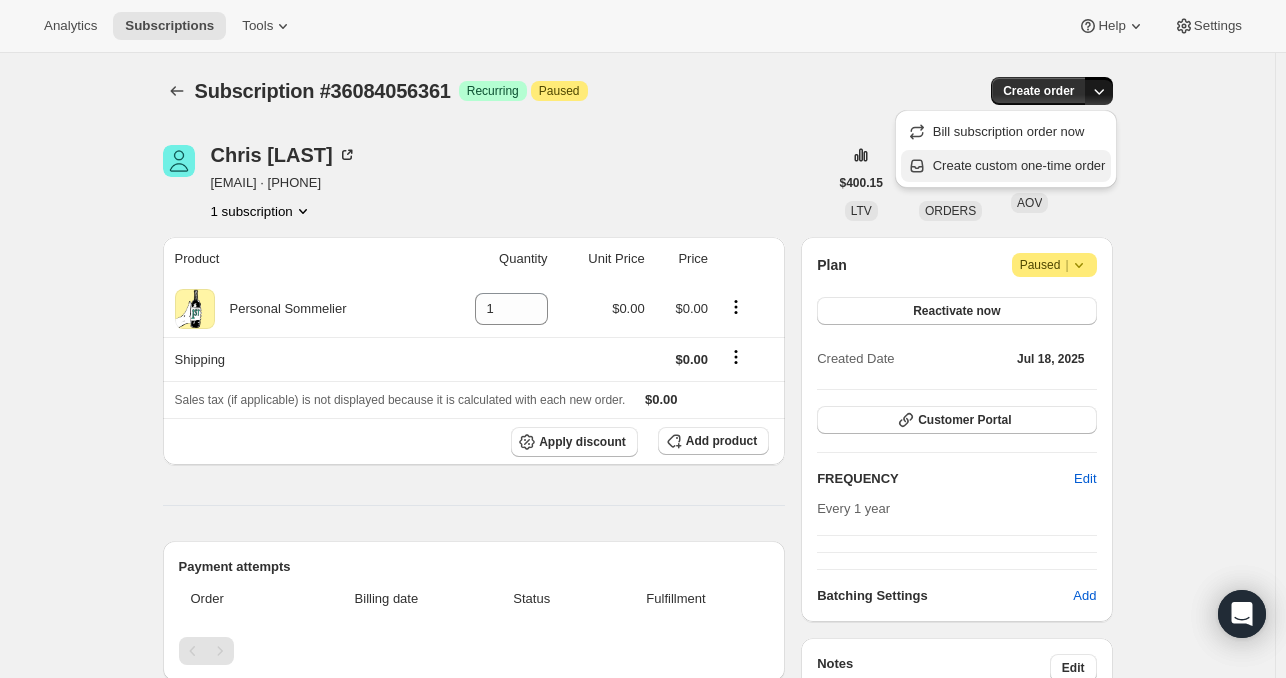 click on "Create custom one-time order" at bounding box center (1019, 165) 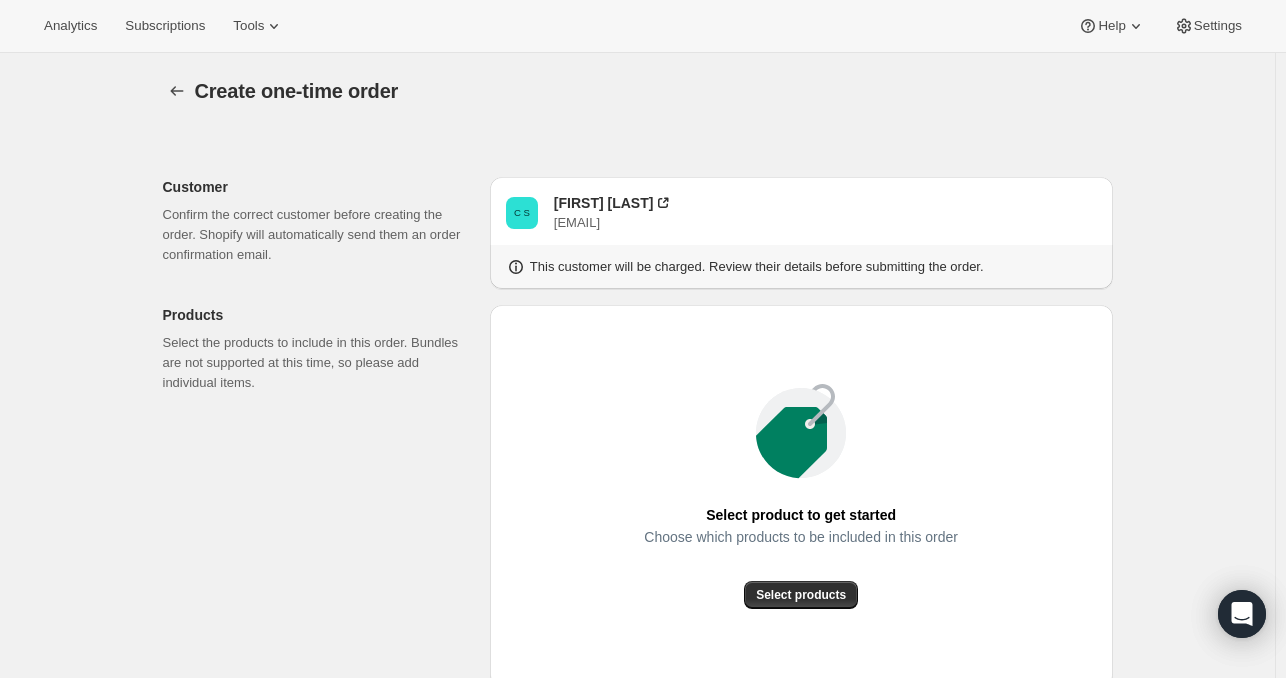 click 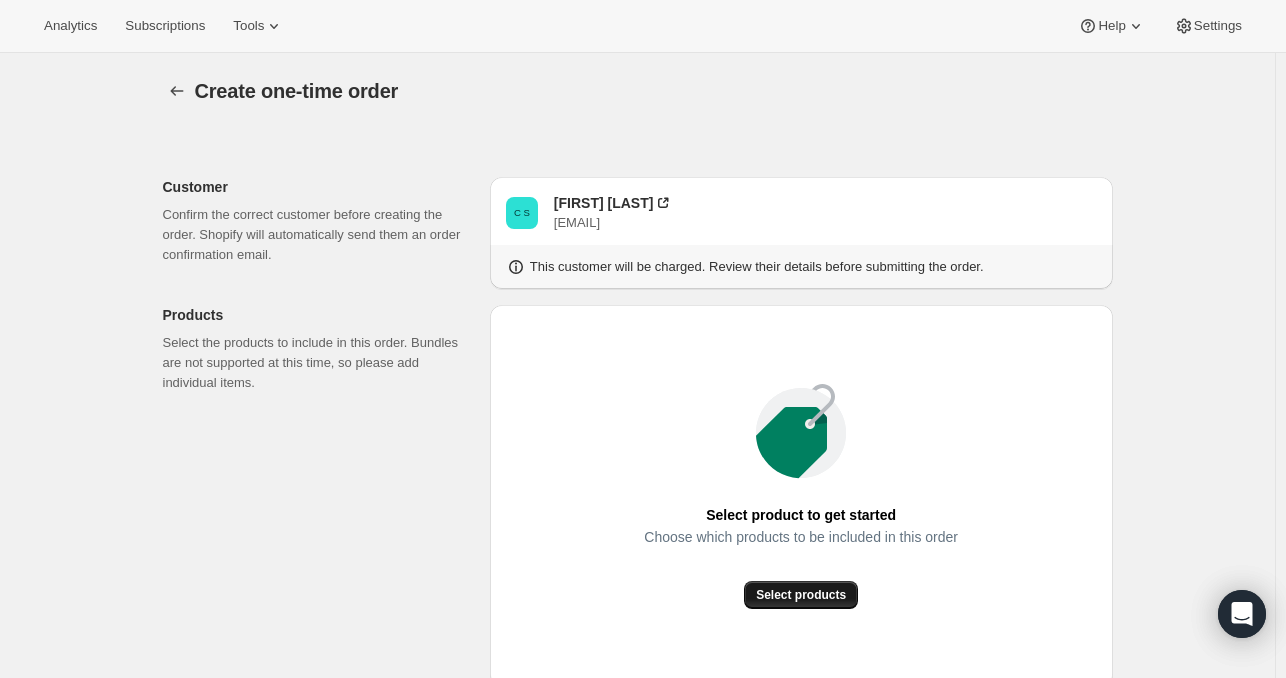click on "Select products" at bounding box center [801, 595] 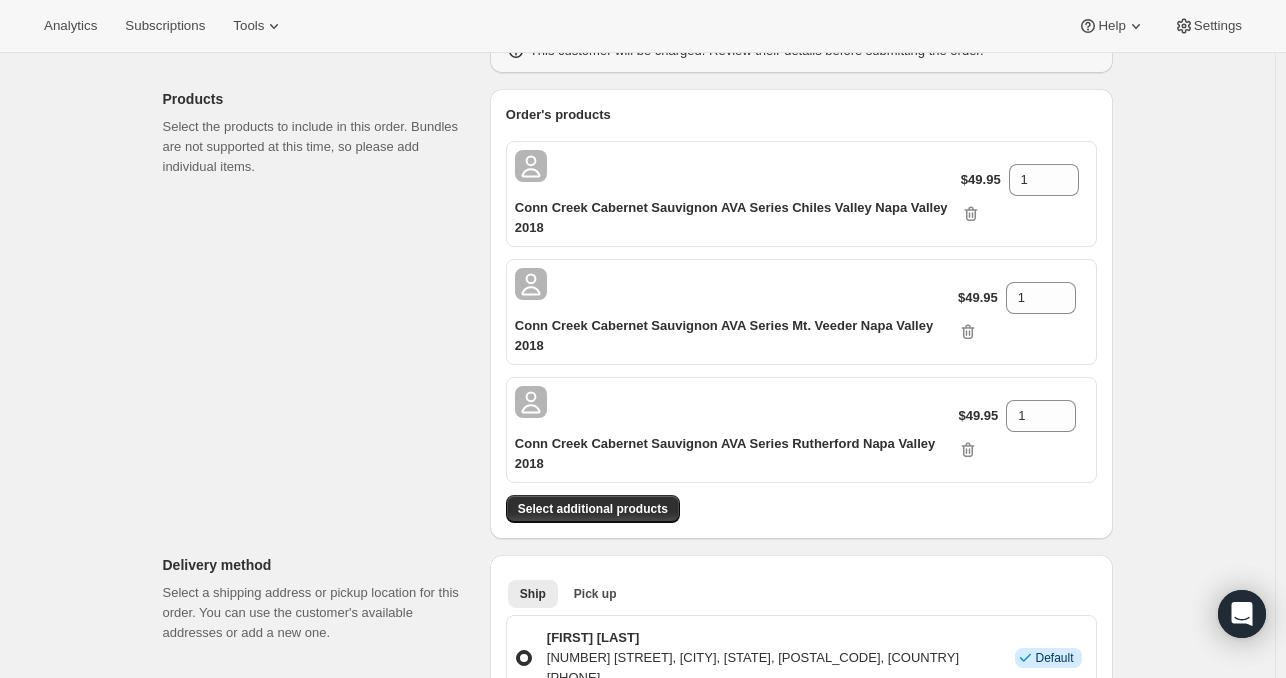 scroll, scrollTop: 216, scrollLeft: 0, axis: vertical 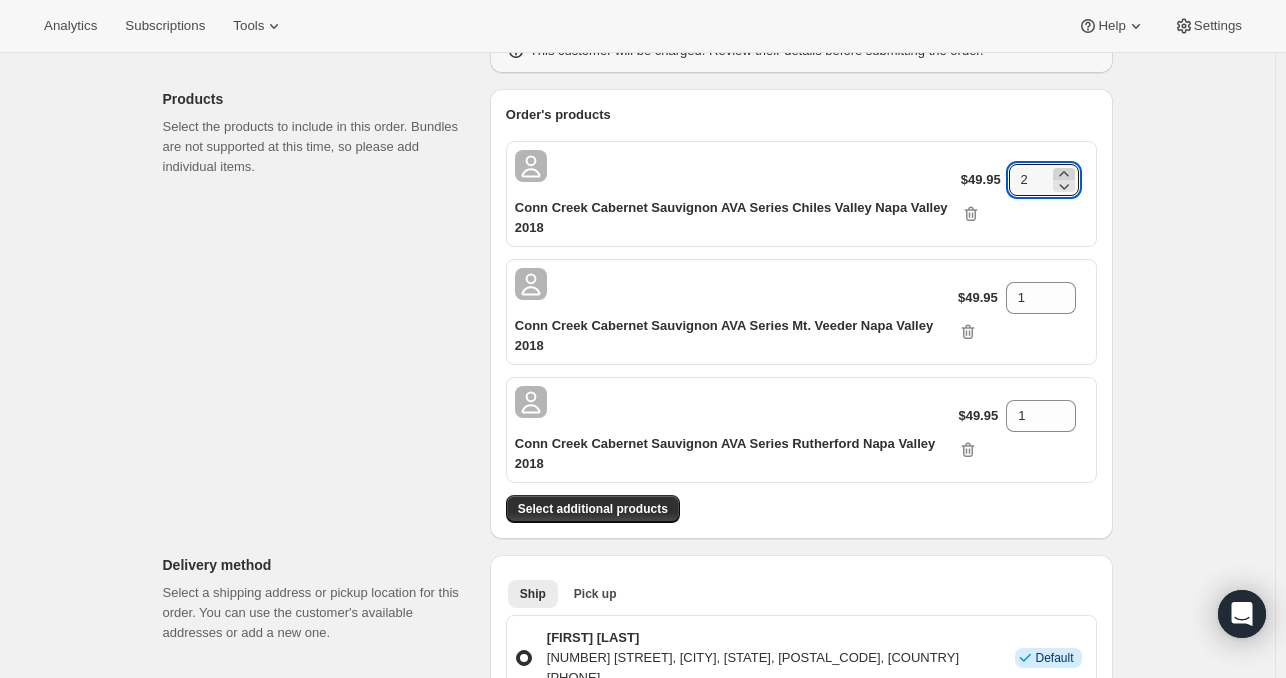 click 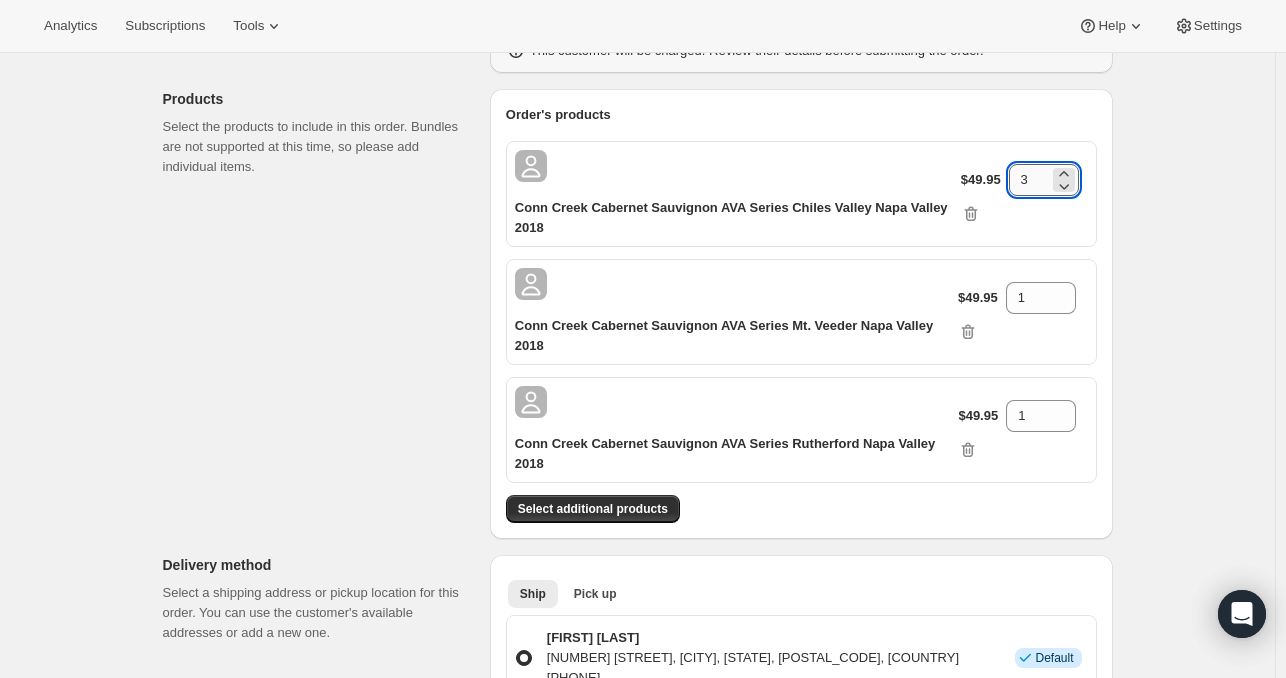 click on "3" at bounding box center [1029, 180] 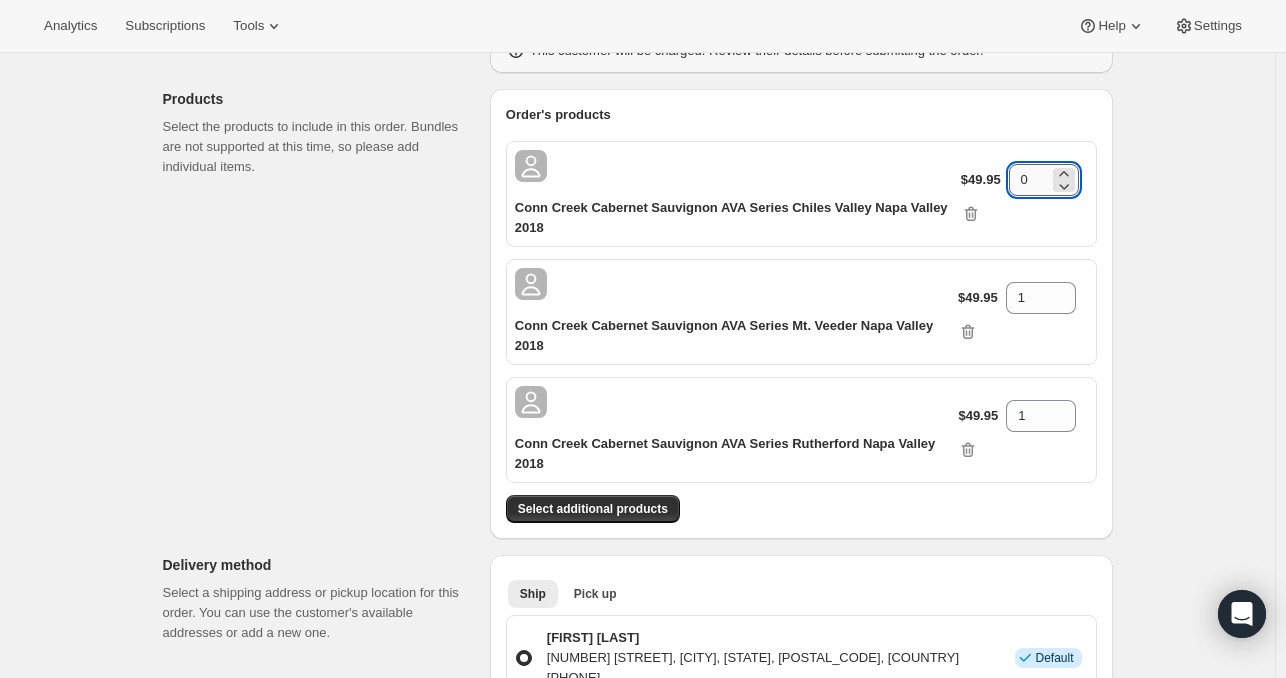 scroll, scrollTop: 0, scrollLeft: 0, axis: both 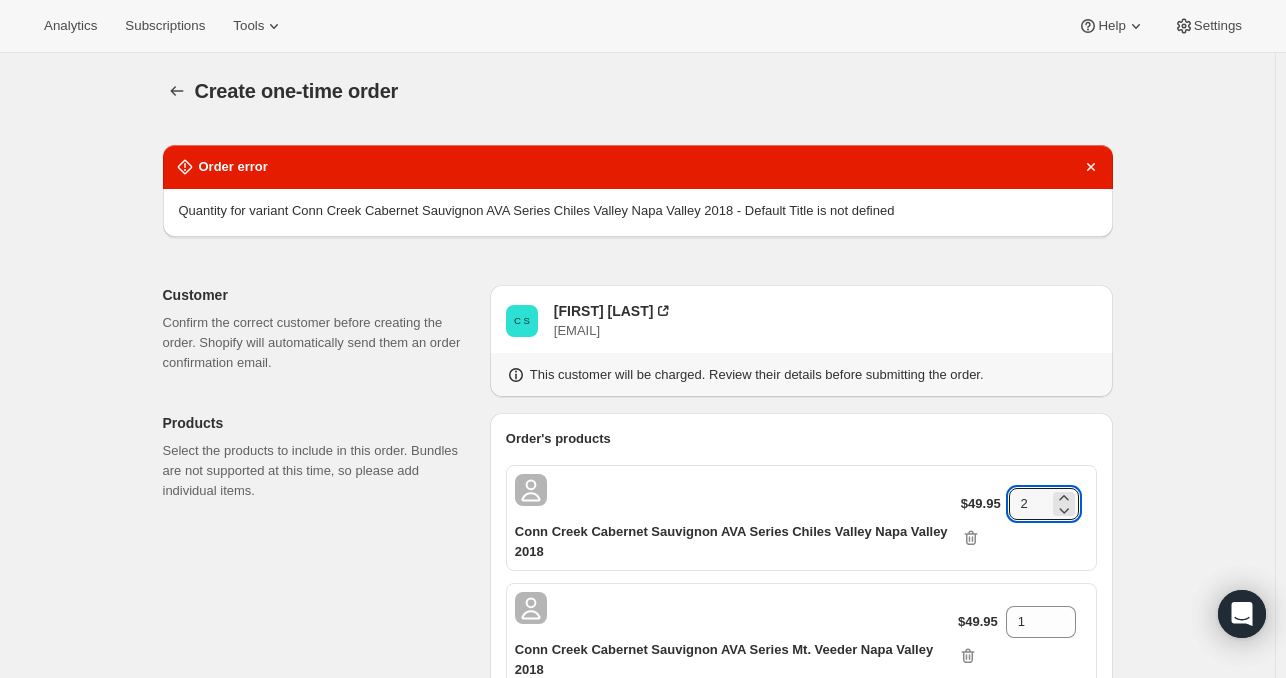 type on "2" 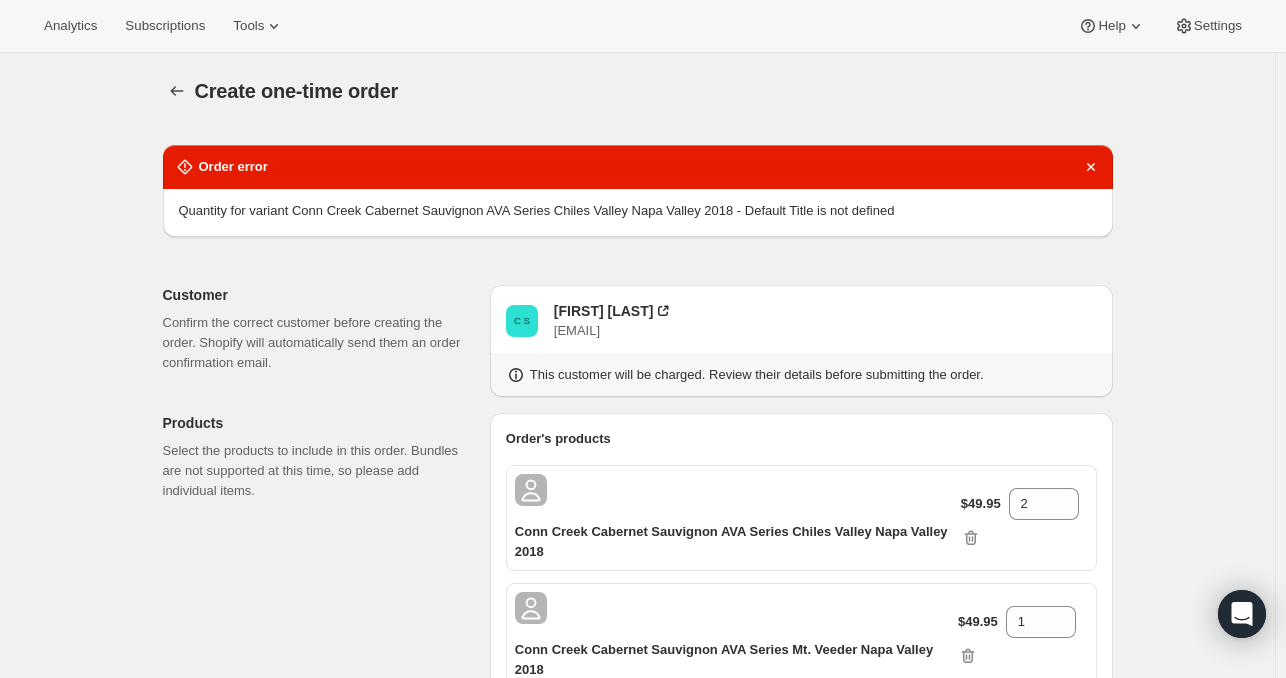 click on "Create one-time order. This page is ready Create one-time order Order error Quantity for variant Conn Creek Cabernet Sauvignon AVA Series Chiles Valley Napa Valley 2018 - Default Title is not defined Customer Confirm the correct customer before creating the order. Shopify will automatically send them an order confirmation email. C S [FIRST] [LAST] [EMAIL] This customer will be charged. Review their details before submitting the order. Products Select the products to include in this order. Bundles are not supported at this time, so please add individual items. Order's products Conn Creek Cabernet Sauvignon AVA Series Chiles Valley Napa Valley 2018 $49.95 2 Conn Creek Cabernet Sauvignon AVA Series Mt. Veeder Napa Valley 2018 $49.95 1 Conn Creek Cabernet Sauvignon AVA Series Rutherford Napa Valley 2018 $49.95 1 Select additional products Delivery method Select a shipping address or pickup location for this order. You can use the customer's available addresses or add a new one. Ship Pick up More views" at bounding box center [637, 1003] 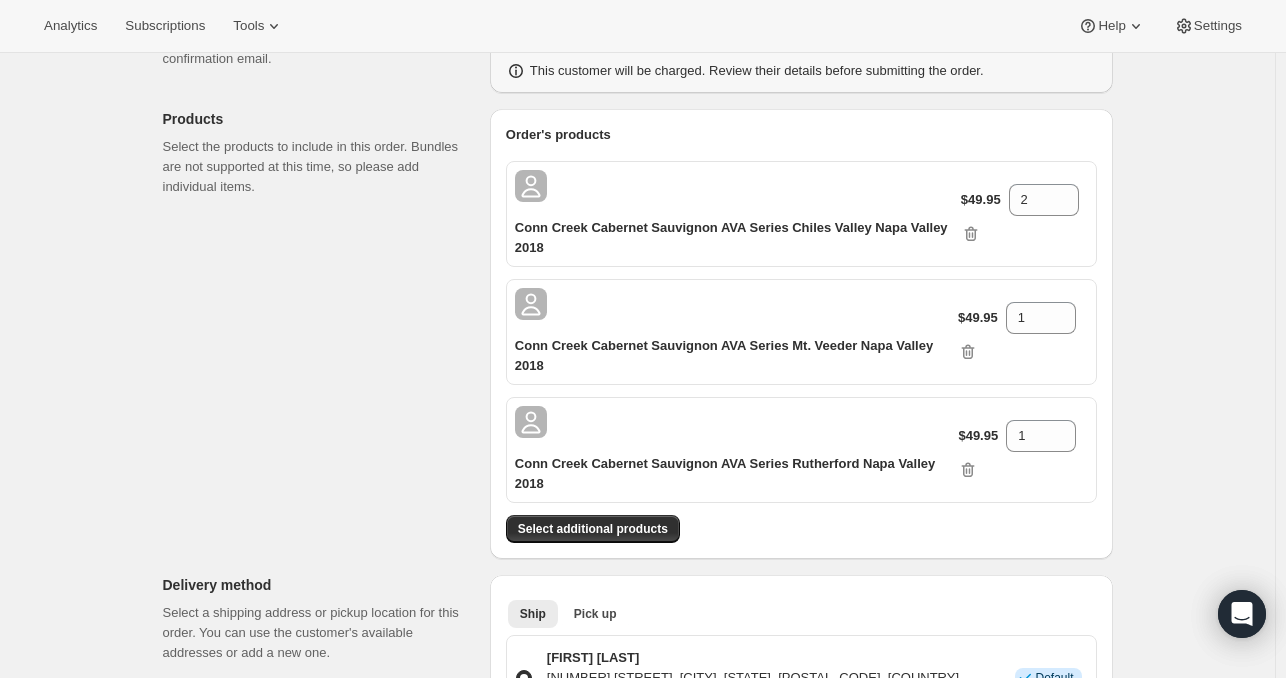 scroll, scrollTop: 203, scrollLeft: 0, axis: vertical 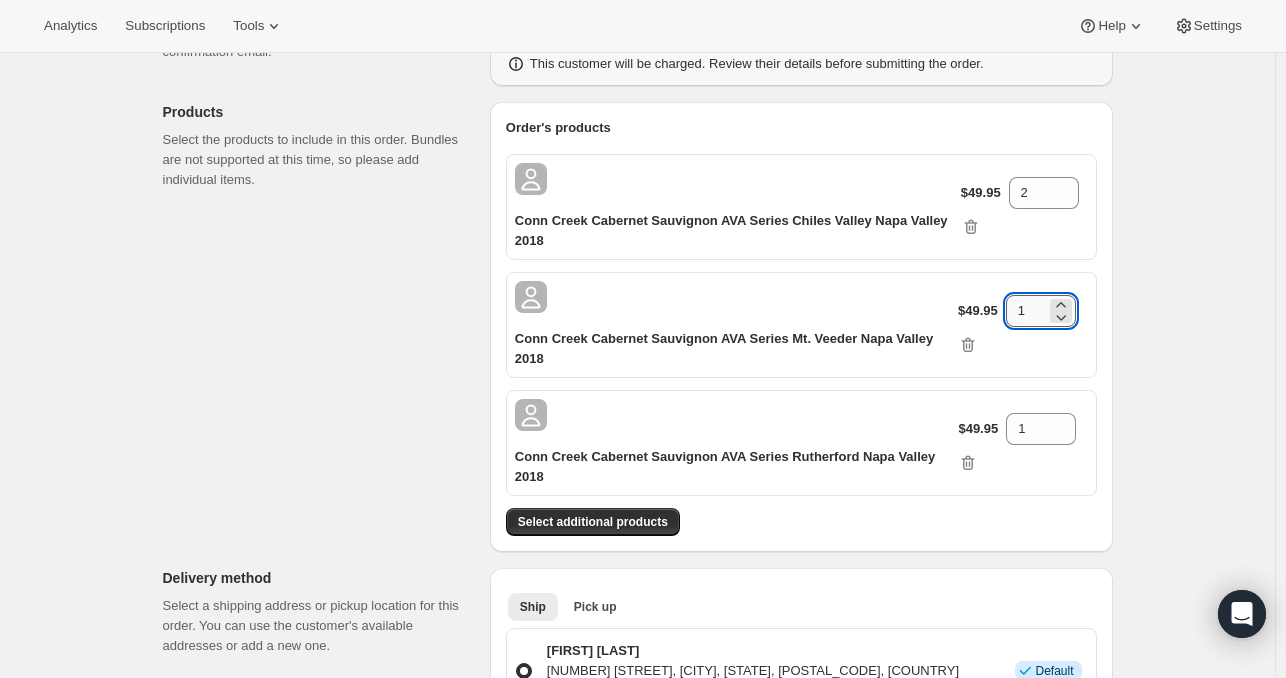 click on "1" at bounding box center [1026, 311] 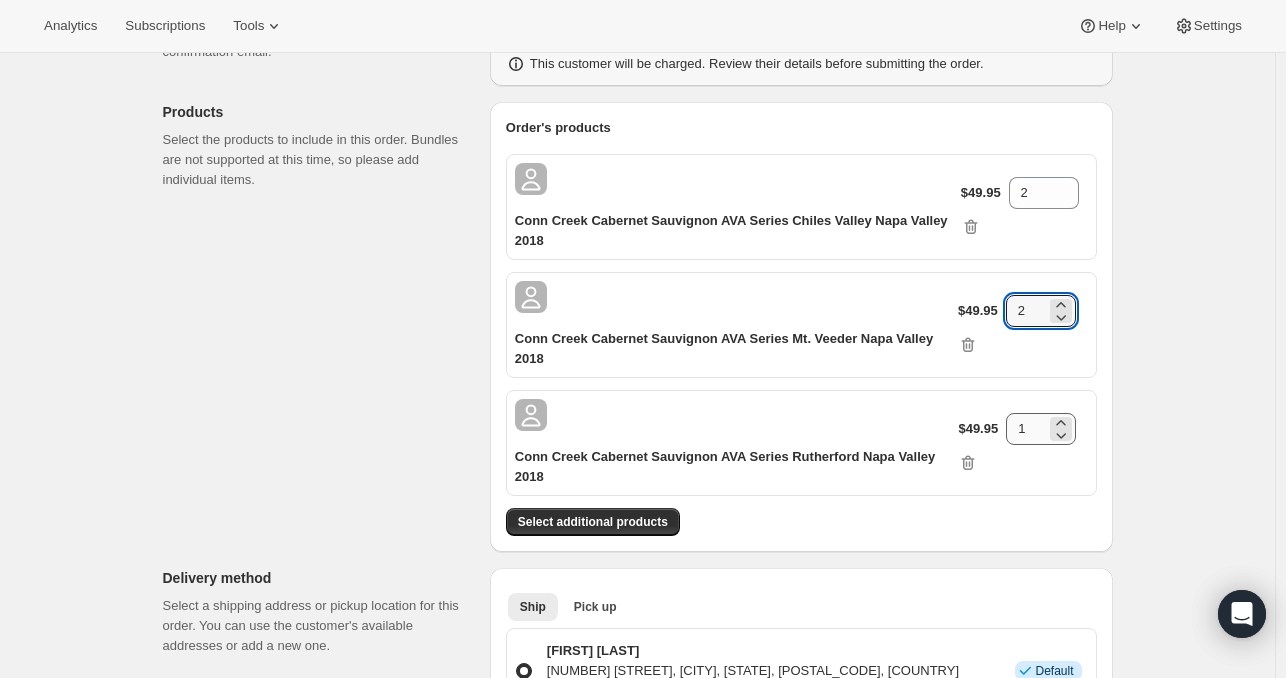 type on "2" 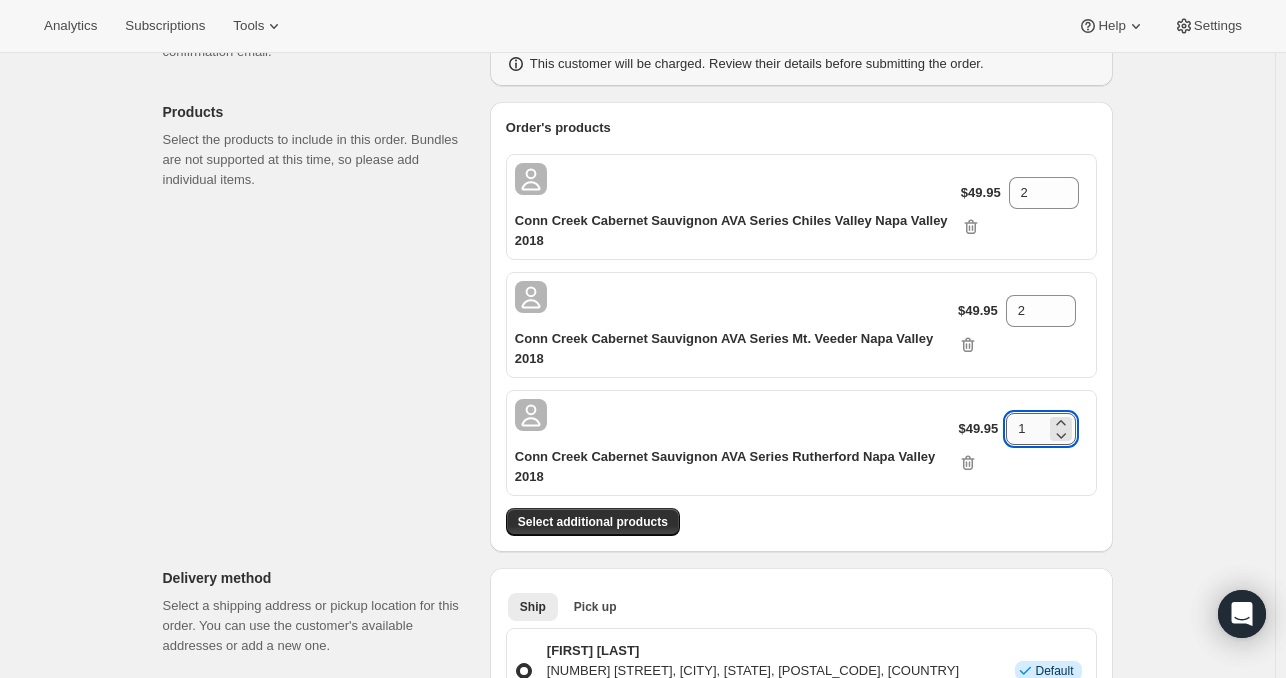 click on "1" at bounding box center [1026, 429] 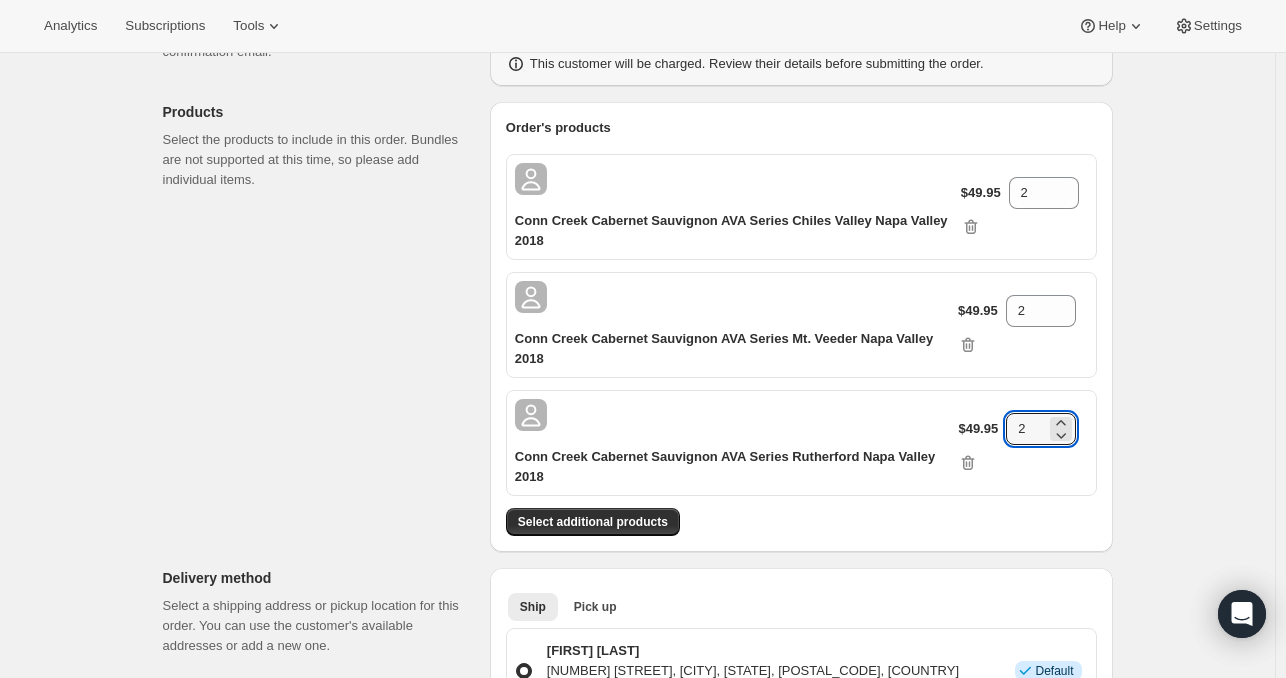type on "2" 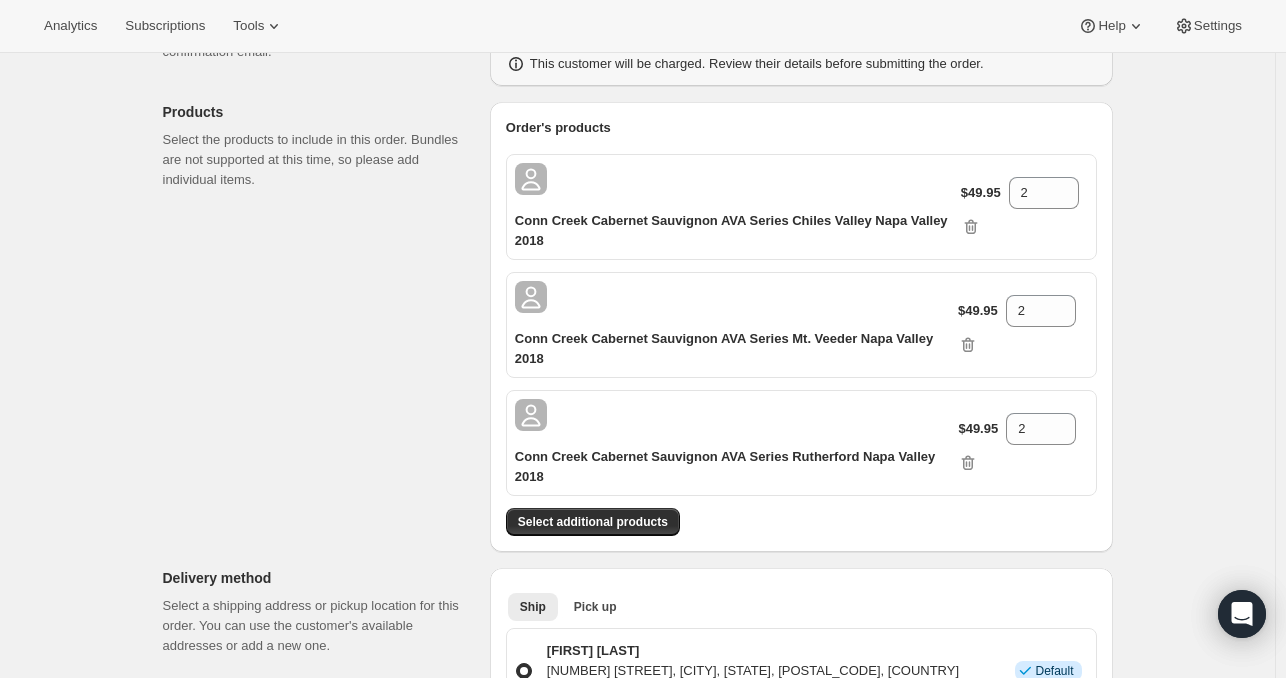 click on "Create one-time order. This page is ready Create one-time order Customer Confirm the correct customer before creating the order. Shopify will automatically send them an order confirmation email. C S [FIRST] [LAST] [EMAIL] This customer will be charged. Review their details before submitting the order. Products Select the products to include in this order. Bundles are not supported at this time, so please add individual items. Order's products Conn Creek Cabernet Sauvignon AVA Series Chiles Valley Napa Valley 2018 $49.95 2 Conn Creek Cabernet Sauvignon AVA Series Mt. Veeder Napa Valley 2018 $49.95 2 Conn Creek Cabernet Sauvignon AVA Series Rutherford Napa Valley 2018 $49.95 2 Select additional products Delivery method Select a shipping address or pickup location for this order. You can use the customer's available addresses or add a new one. Ship Pick up More views Ship Pick up More views [FIRST] [LAST] [NUMBER] [STREET], [CITY], [STATE], [POSTAL_CODE], [COUNTRY] [PHONE] Info Default [PHONE]" at bounding box center (637, 746) 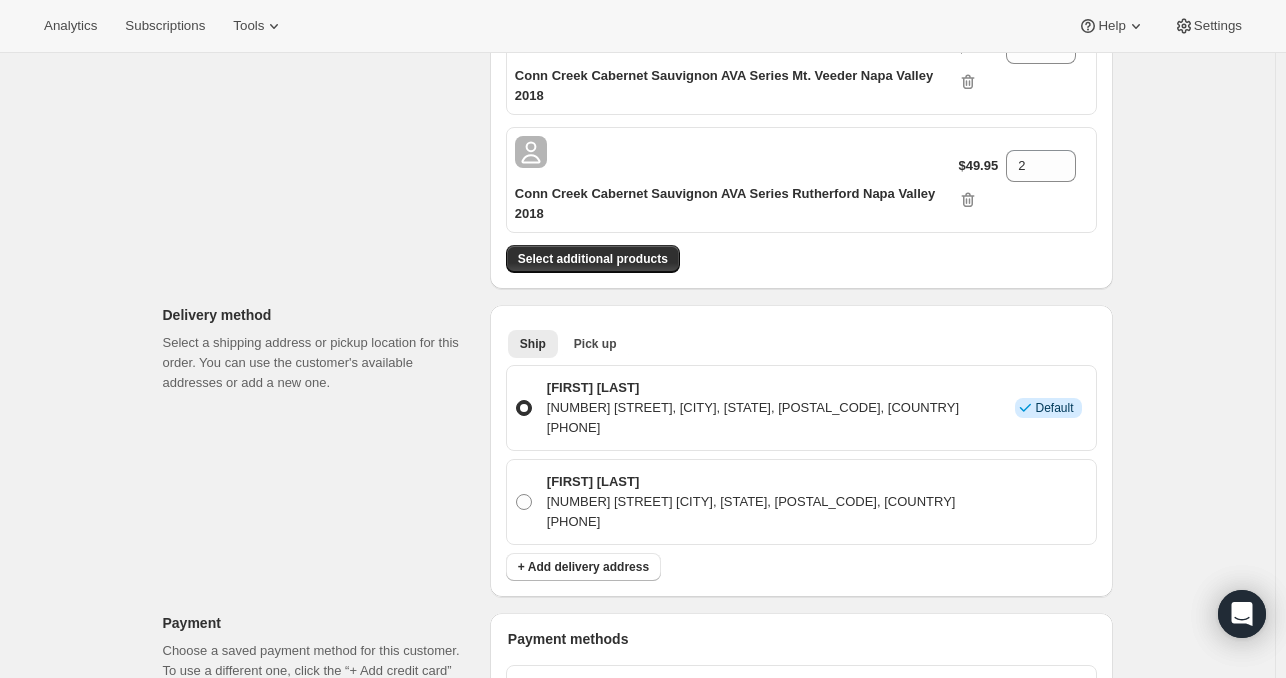 scroll, scrollTop: 232, scrollLeft: 0, axis: vertical 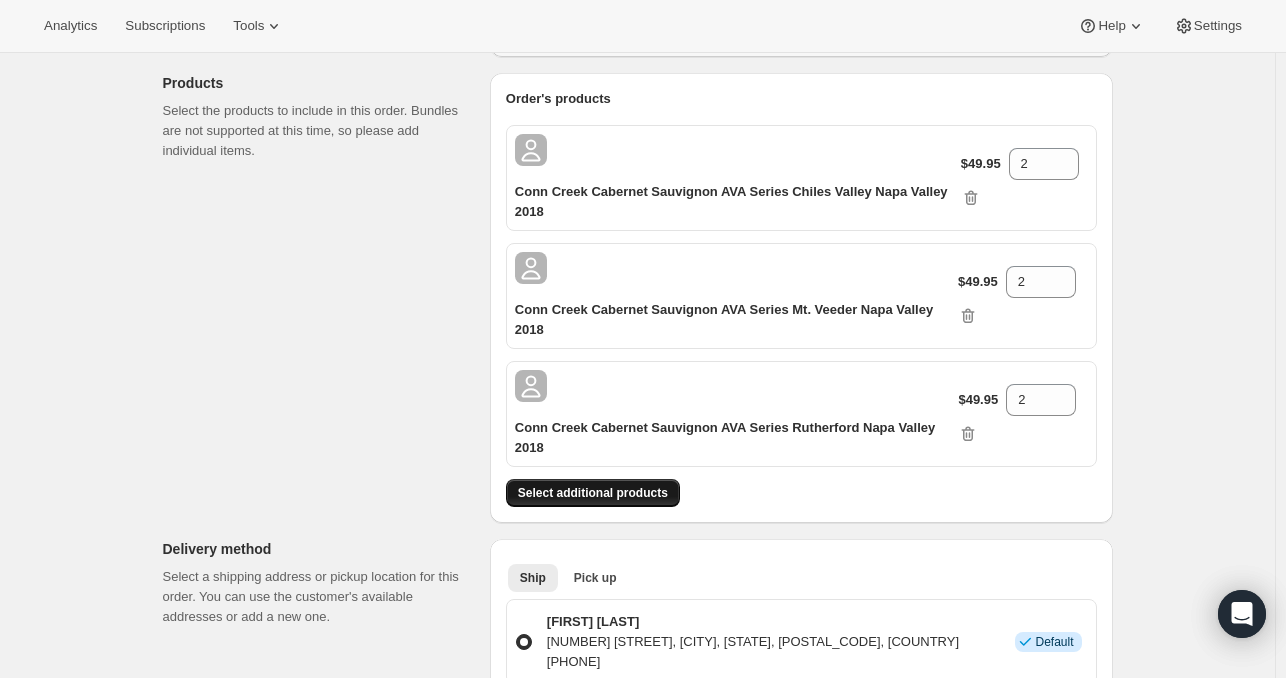 click on "Select additional products" at bounding box center [593, 493] 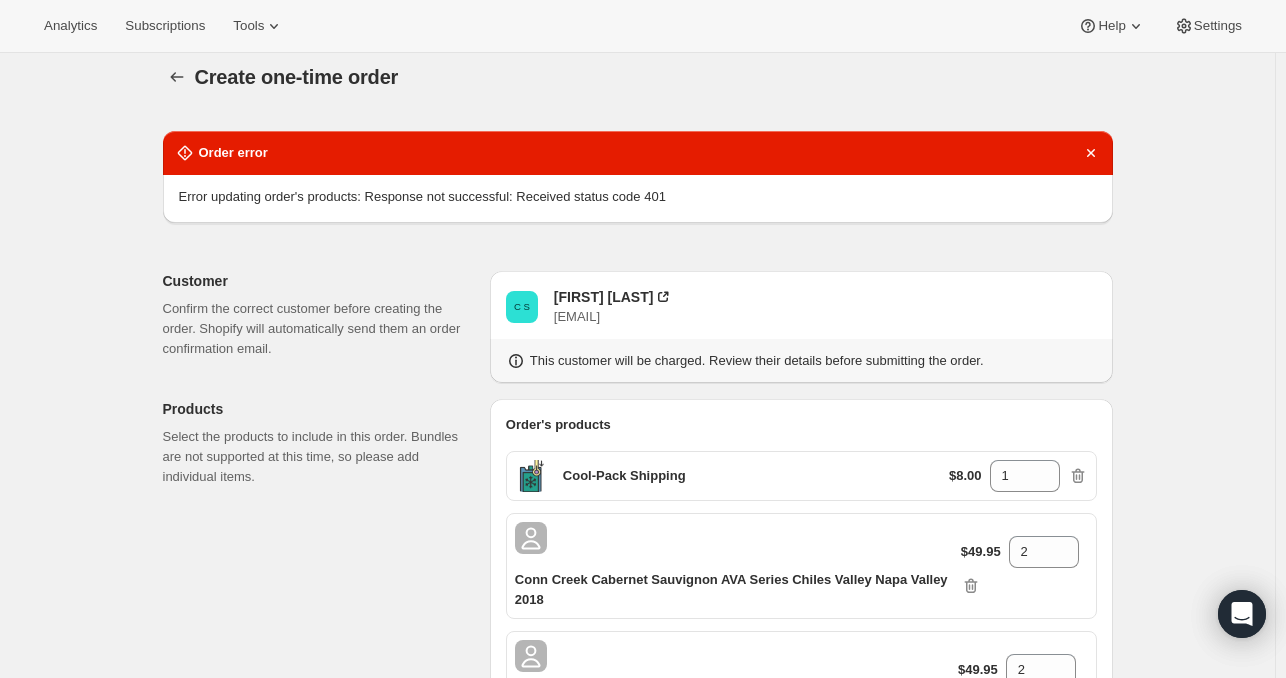 scroll, scrollTop: 13, scrollLeft: 0, axis: vertical 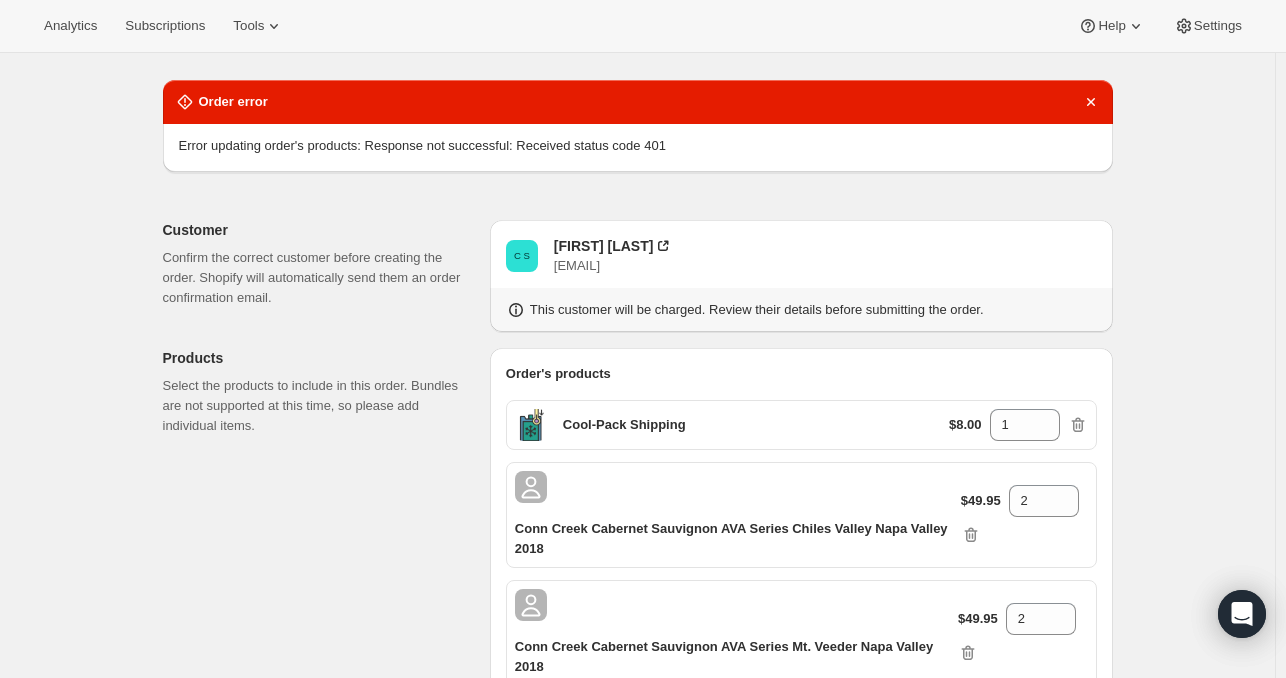 click on "Cool-Pack Shipping $8.00 1" at bounding box center (801, 425) 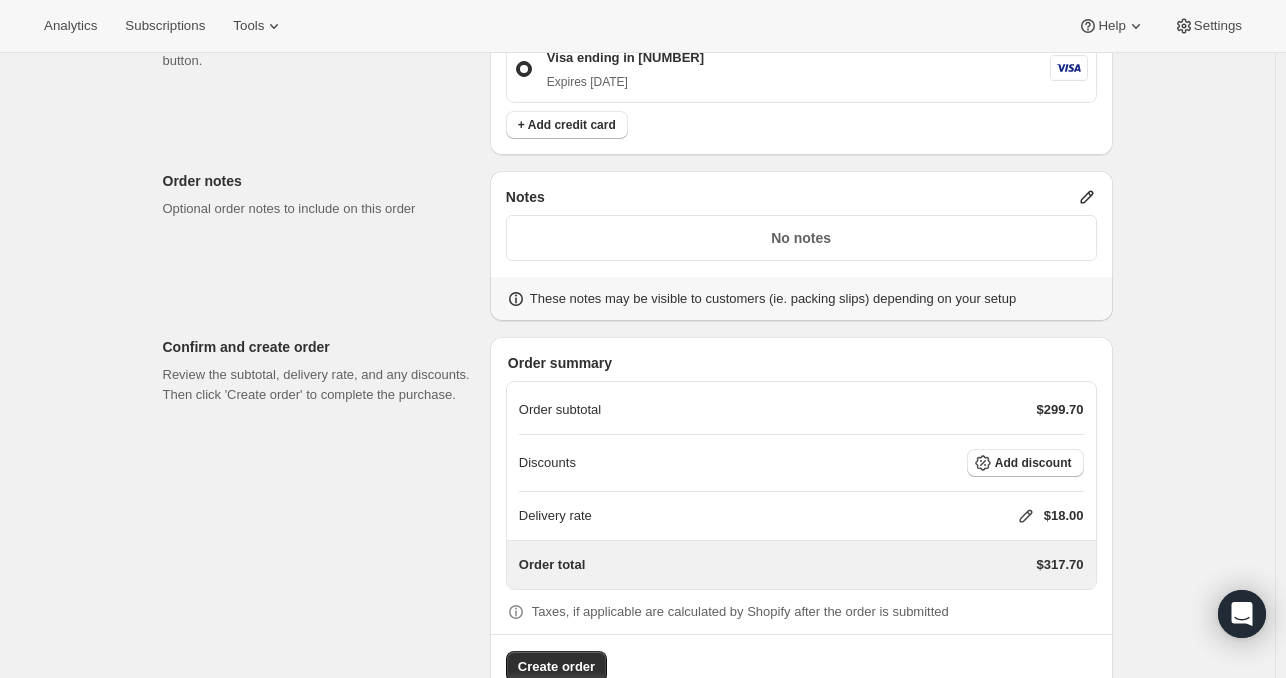 scroll, scrollTop: 1314, scrollLeft: 0, axis: vertical 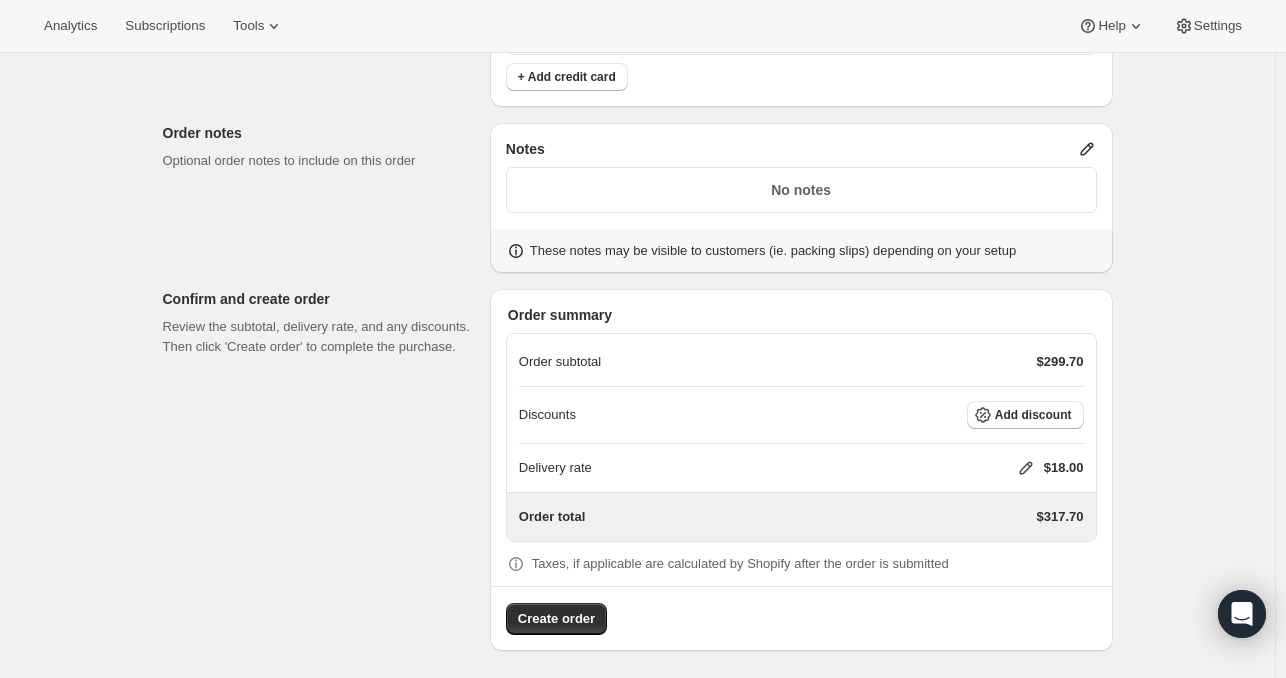 click 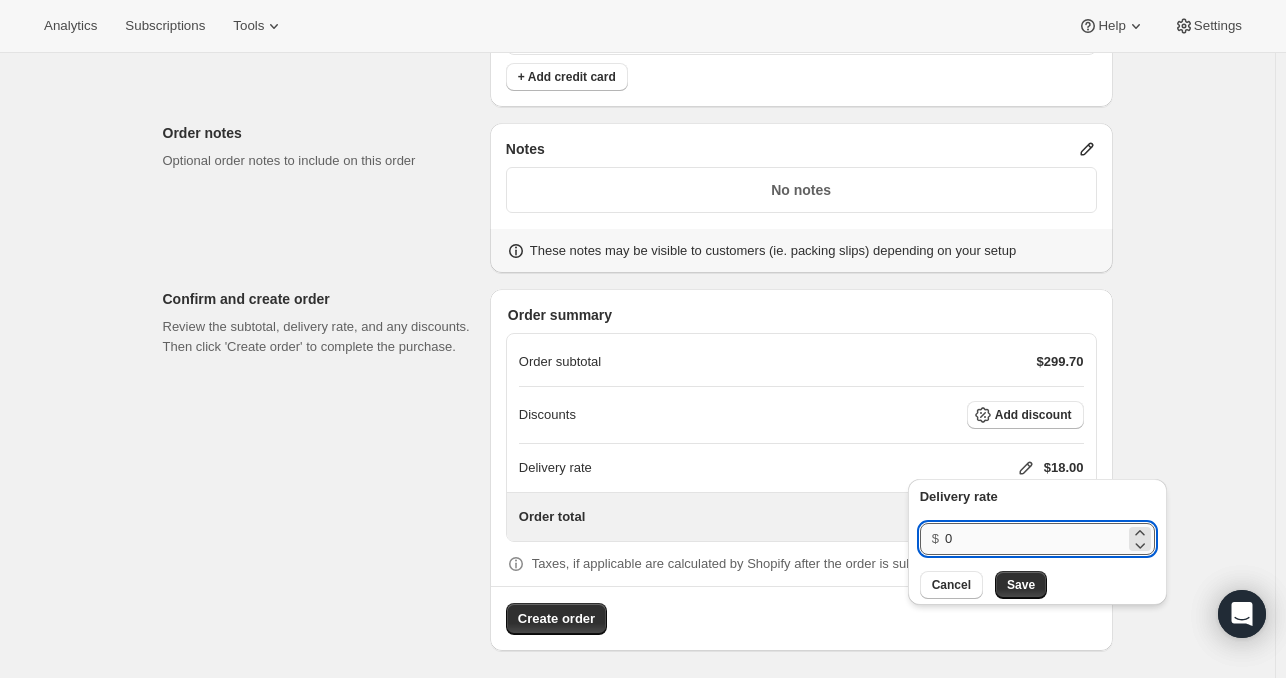 click on "0" at bounding box center [1035, 539] 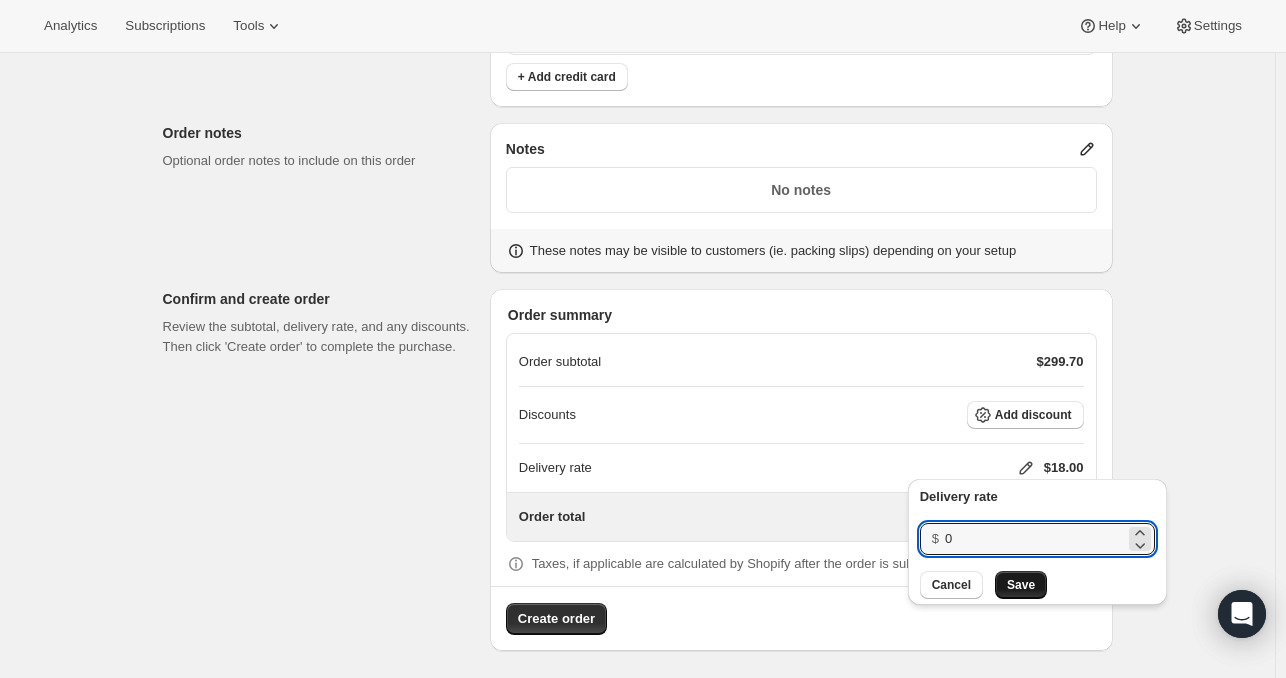 click on "Save" at bounding box center [1021, 585] 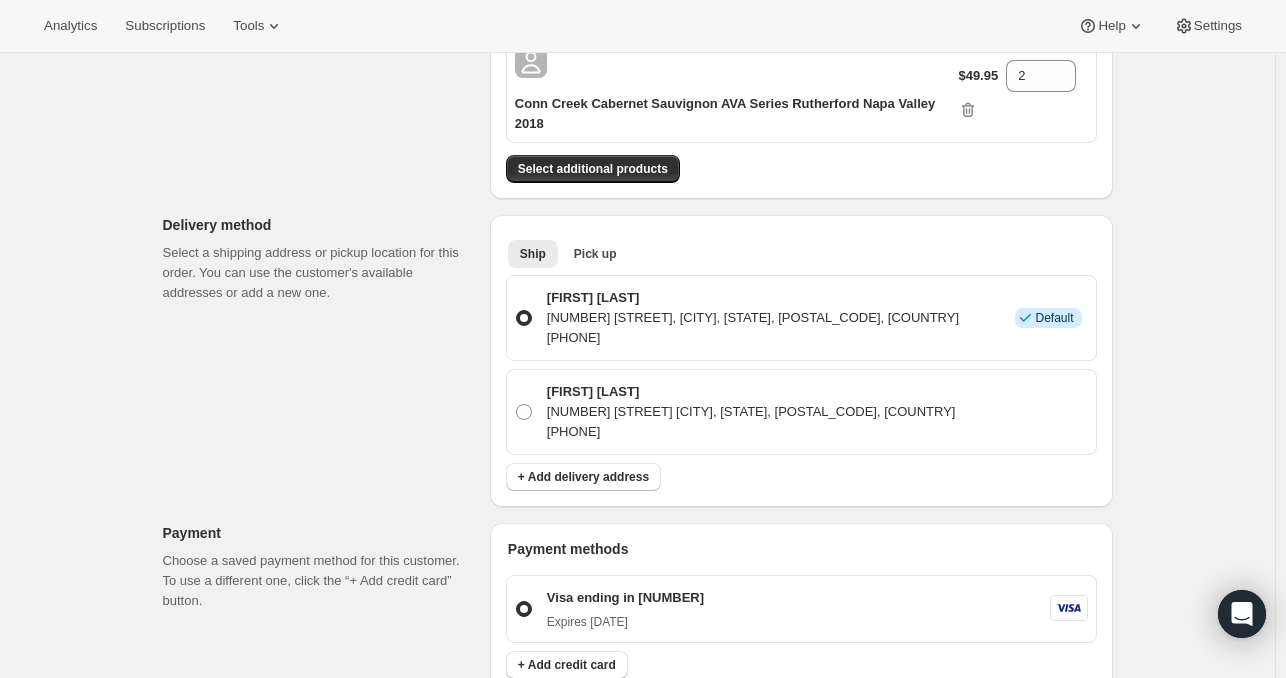 scroll, scrollTop: 727, scrollLeft: 0, axis: vertical 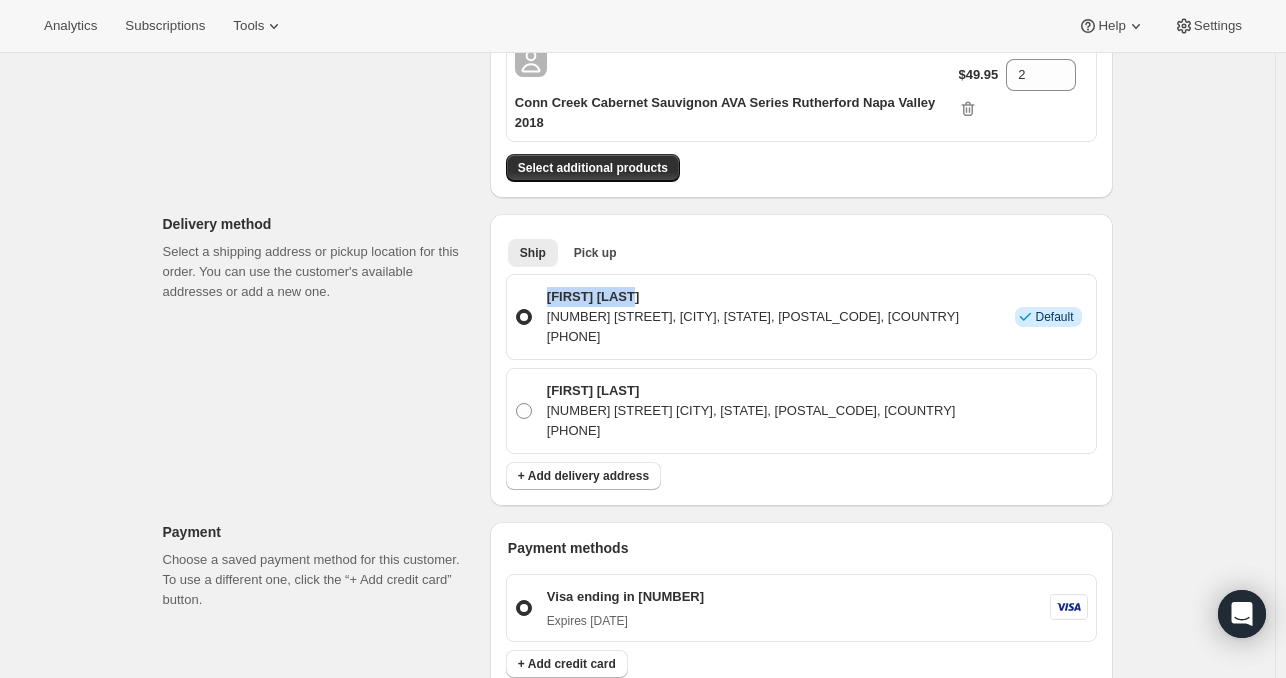 drag, startPoint x: 672, startPoint y: 286, endPoint x: 540, endPoint y: 291, distance: 132.09467 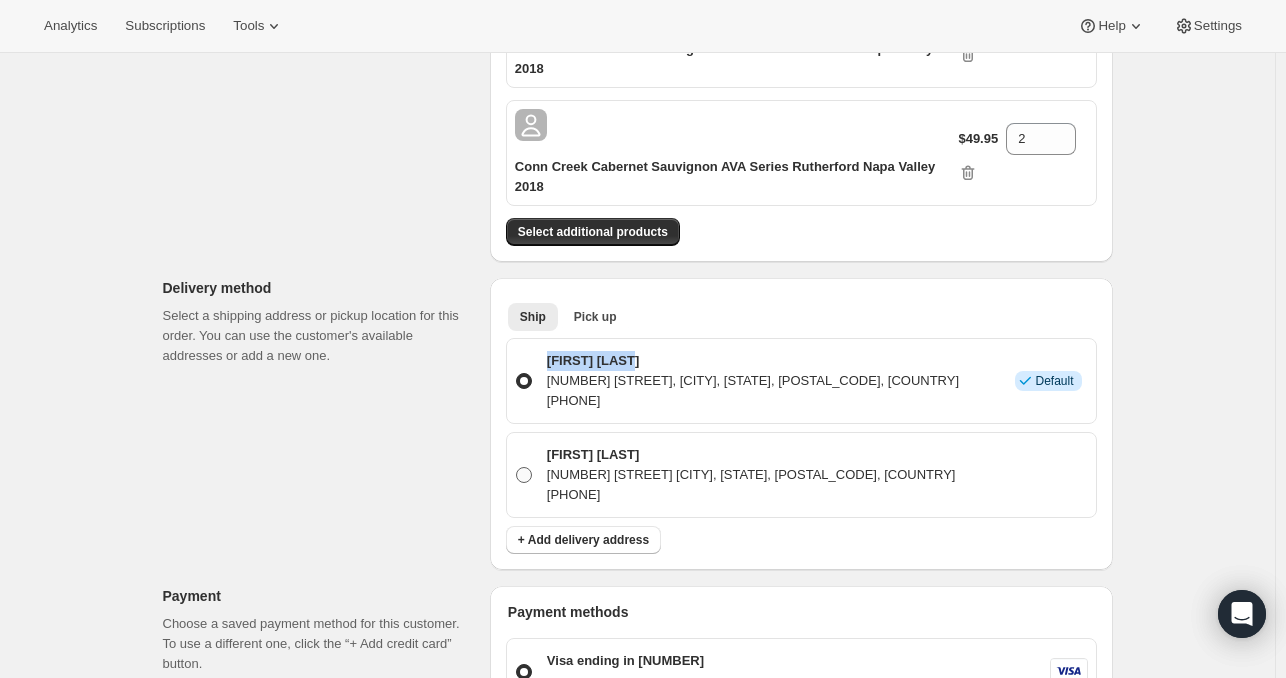 scroll, scrollTop: 662, scrollLeft: 0, axis: vertical 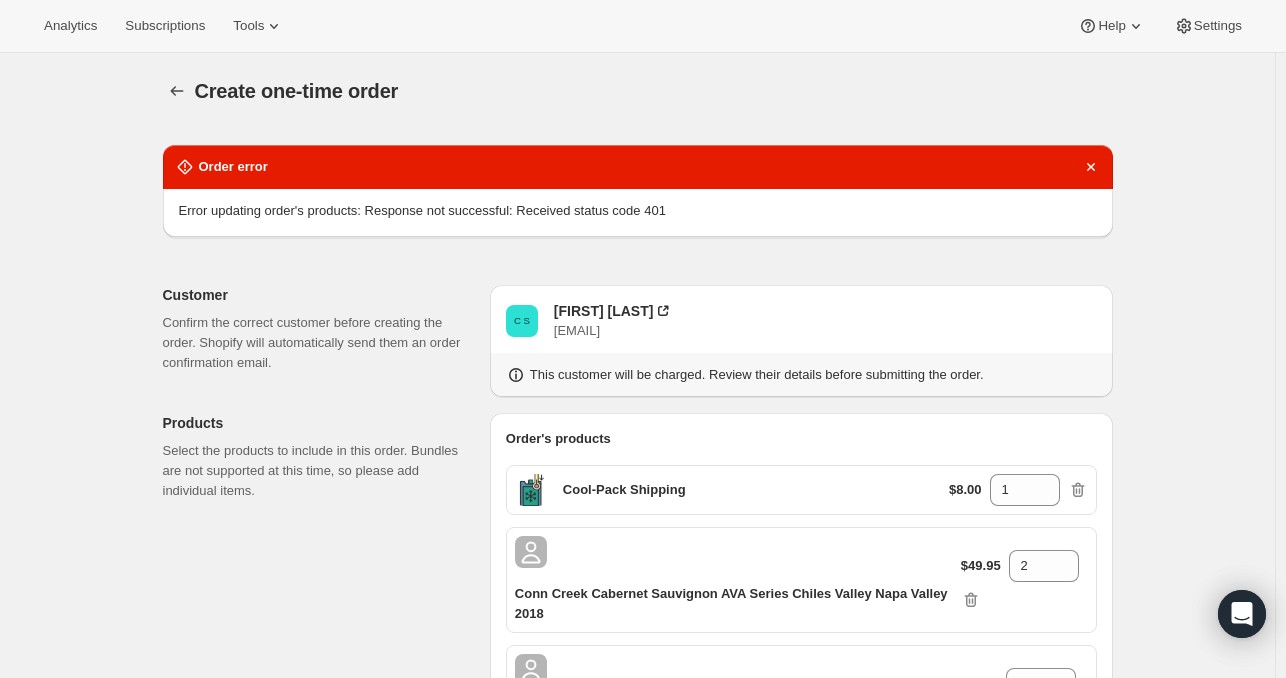 click on "C S [FIRST] [LAST] [EMAIL] This customer will be charged. Review their details before submitting the order." at bounding box center [801, 341] 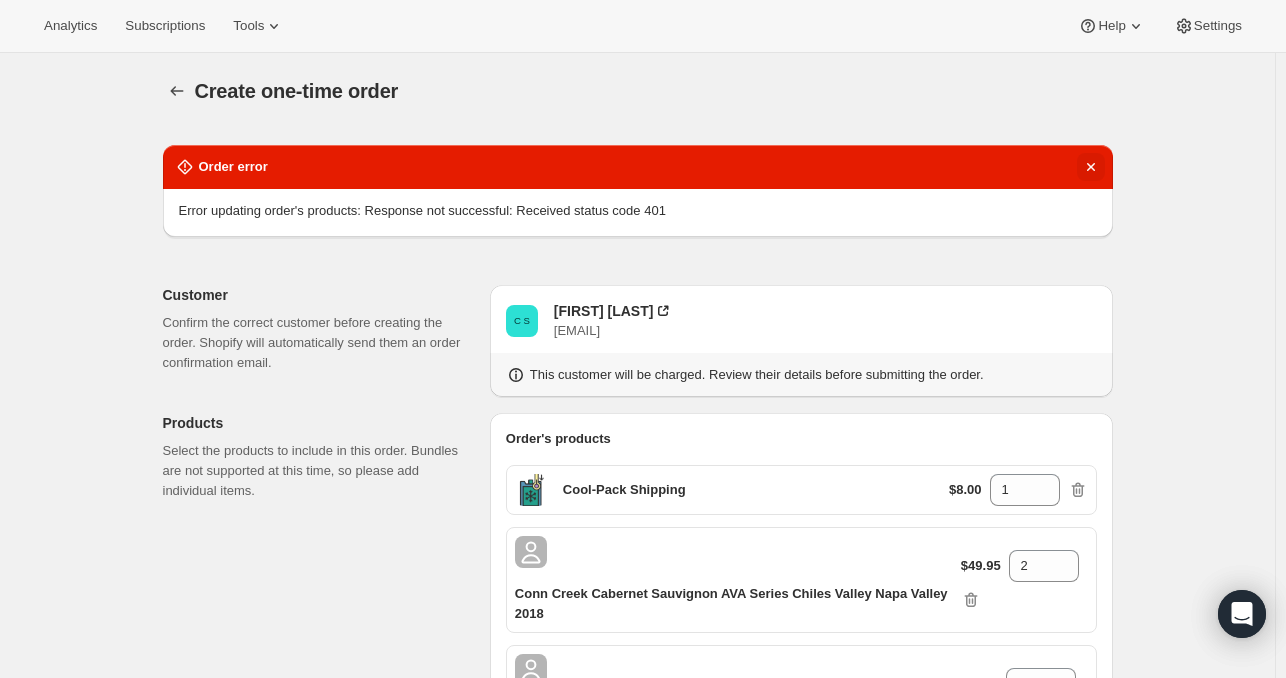 click 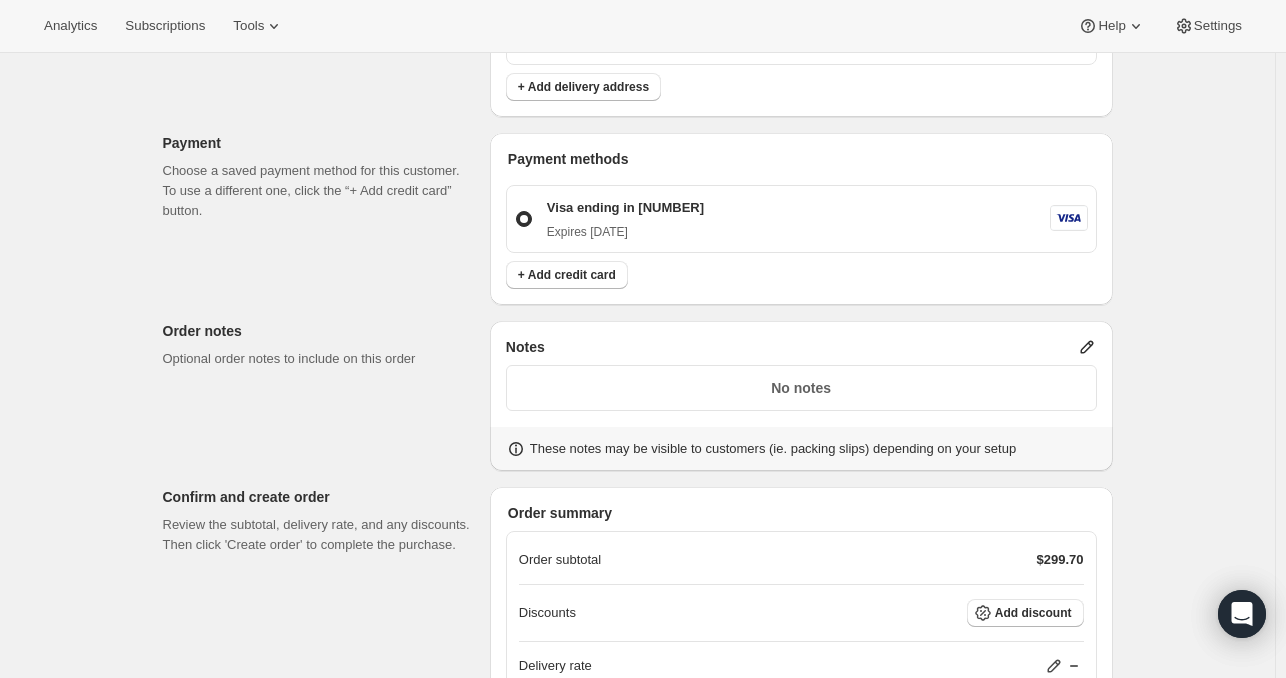 scroll, scrollTop: 1206, scrollLeft: 0, axis: vertical 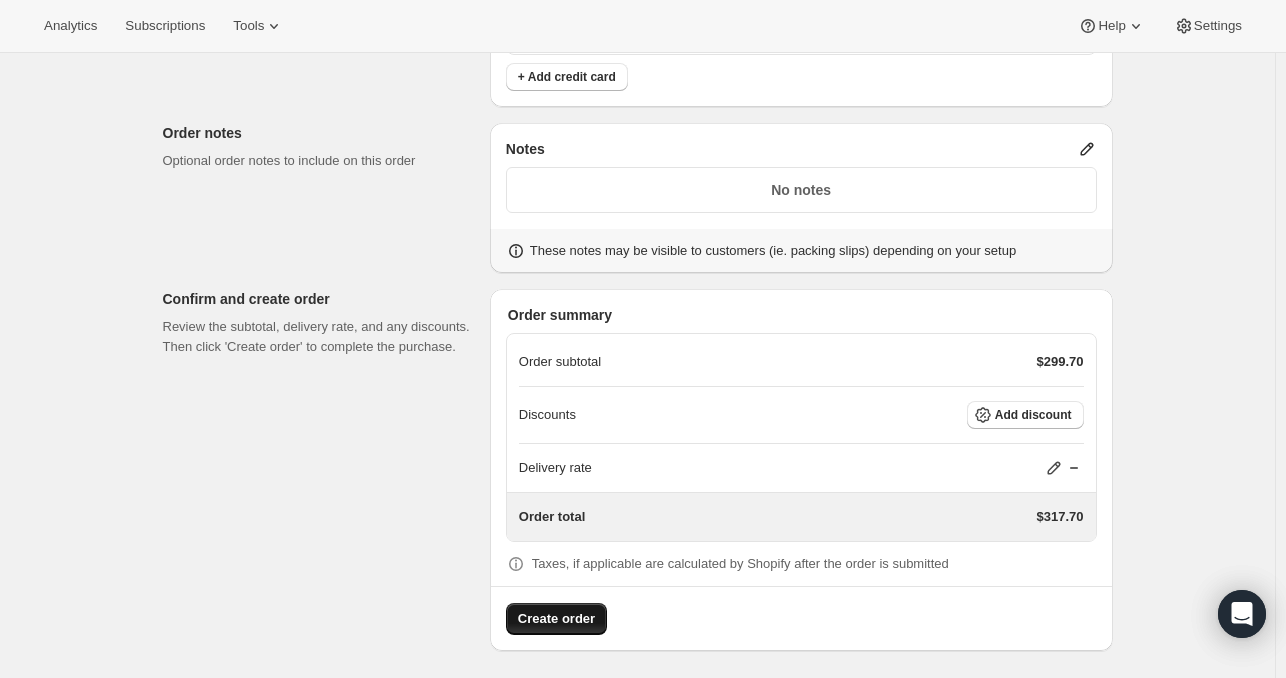 click on "Create order" at bounding box center (556, 619) 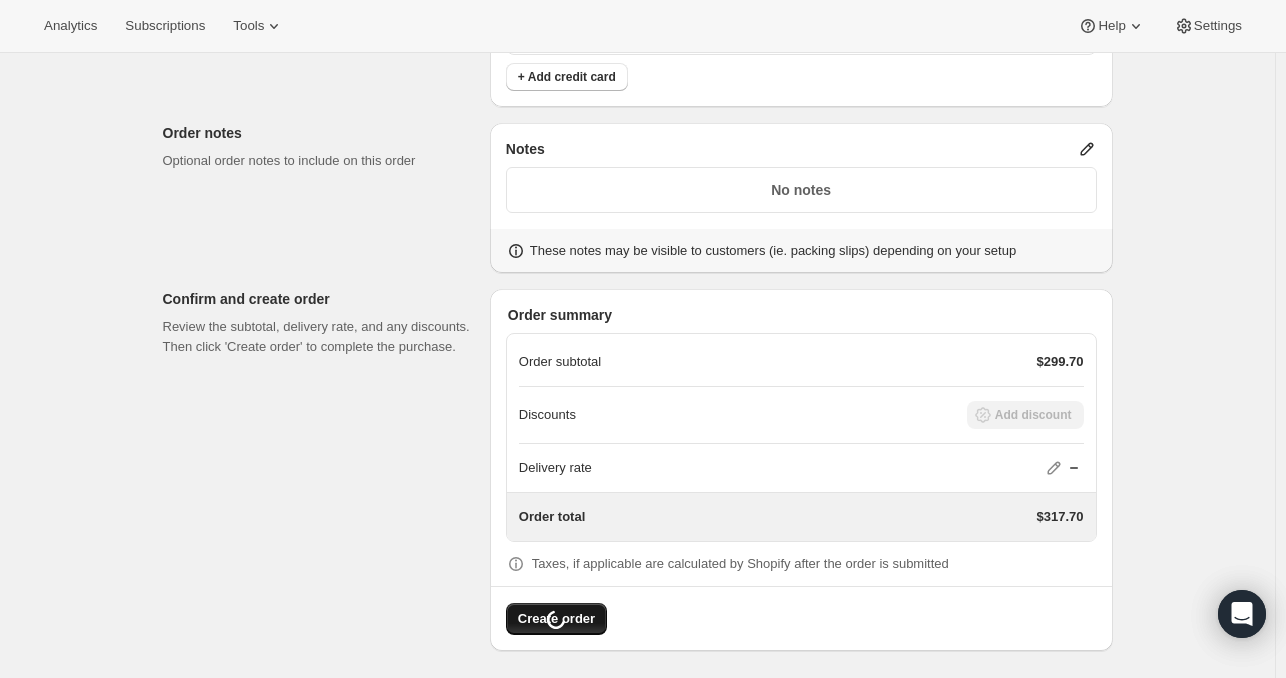 scroll, scrollTop: 0, scrollLeft: 0, axis: both 